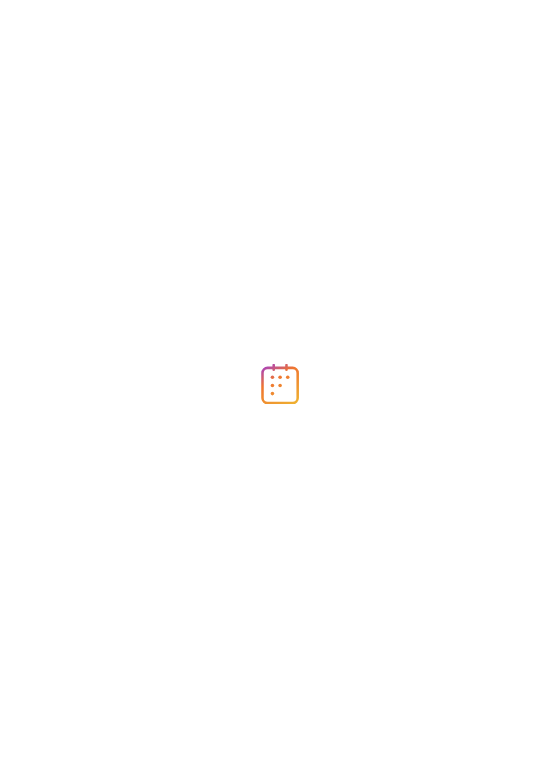 scroll, scrollTop: 0, scrollLeft: 0, axis: both 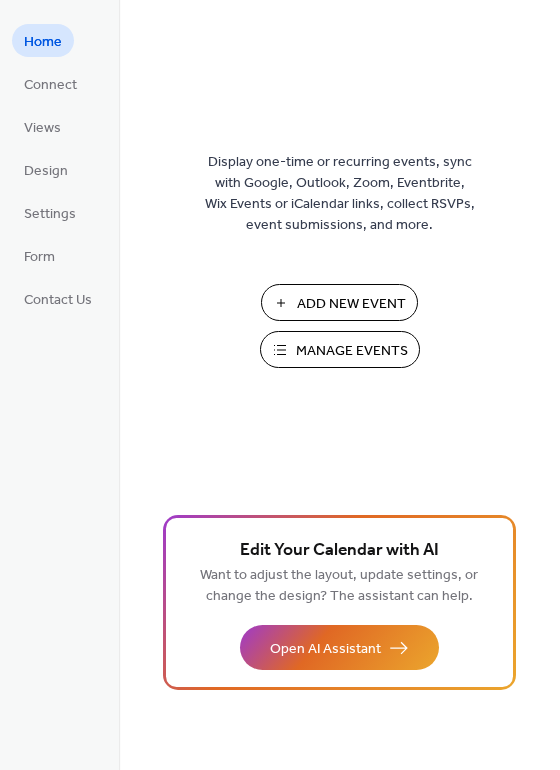click on "Add New Event" at bounding box center (351, 304) 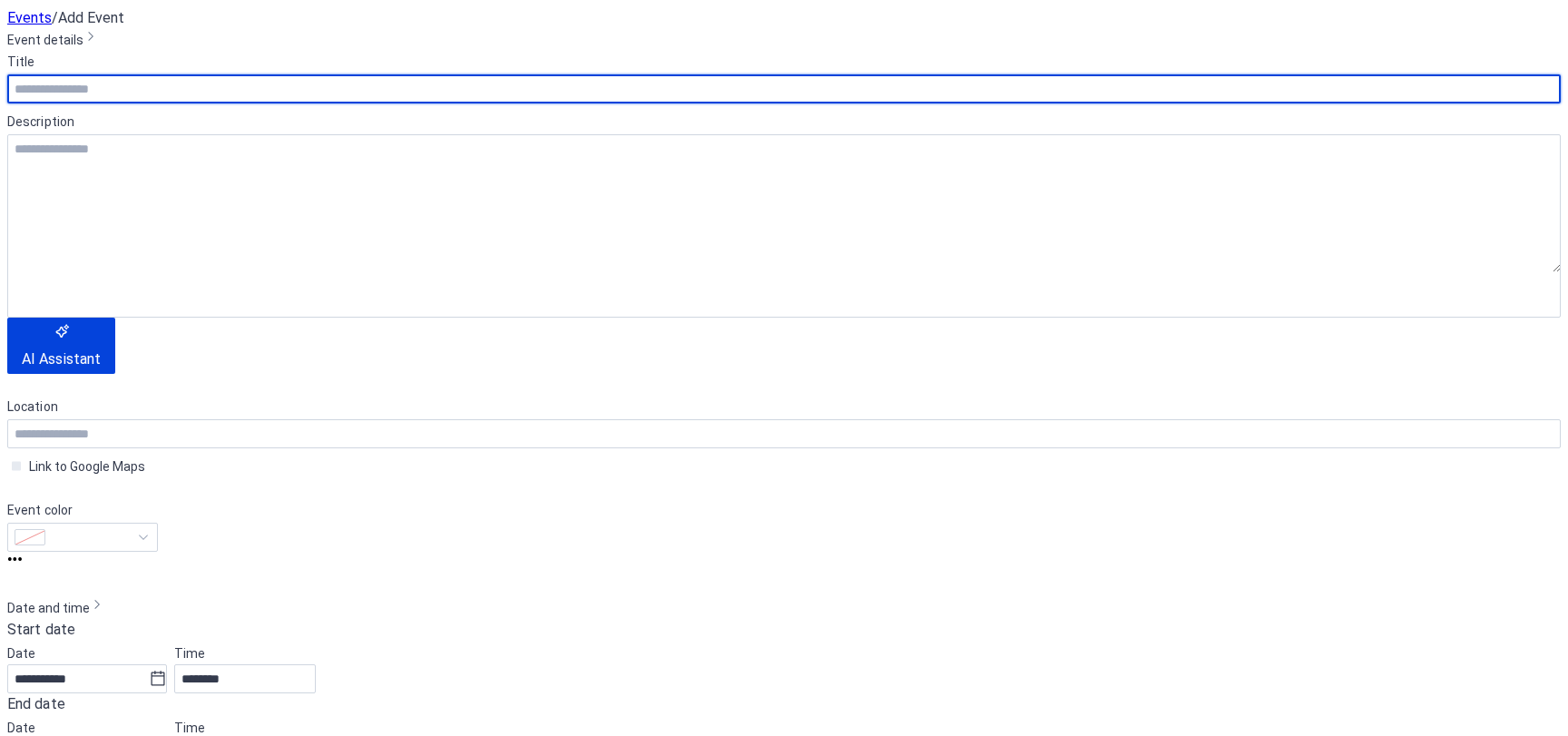 scroll, scrollTop: 0, scrollLeft: 0, axis: both 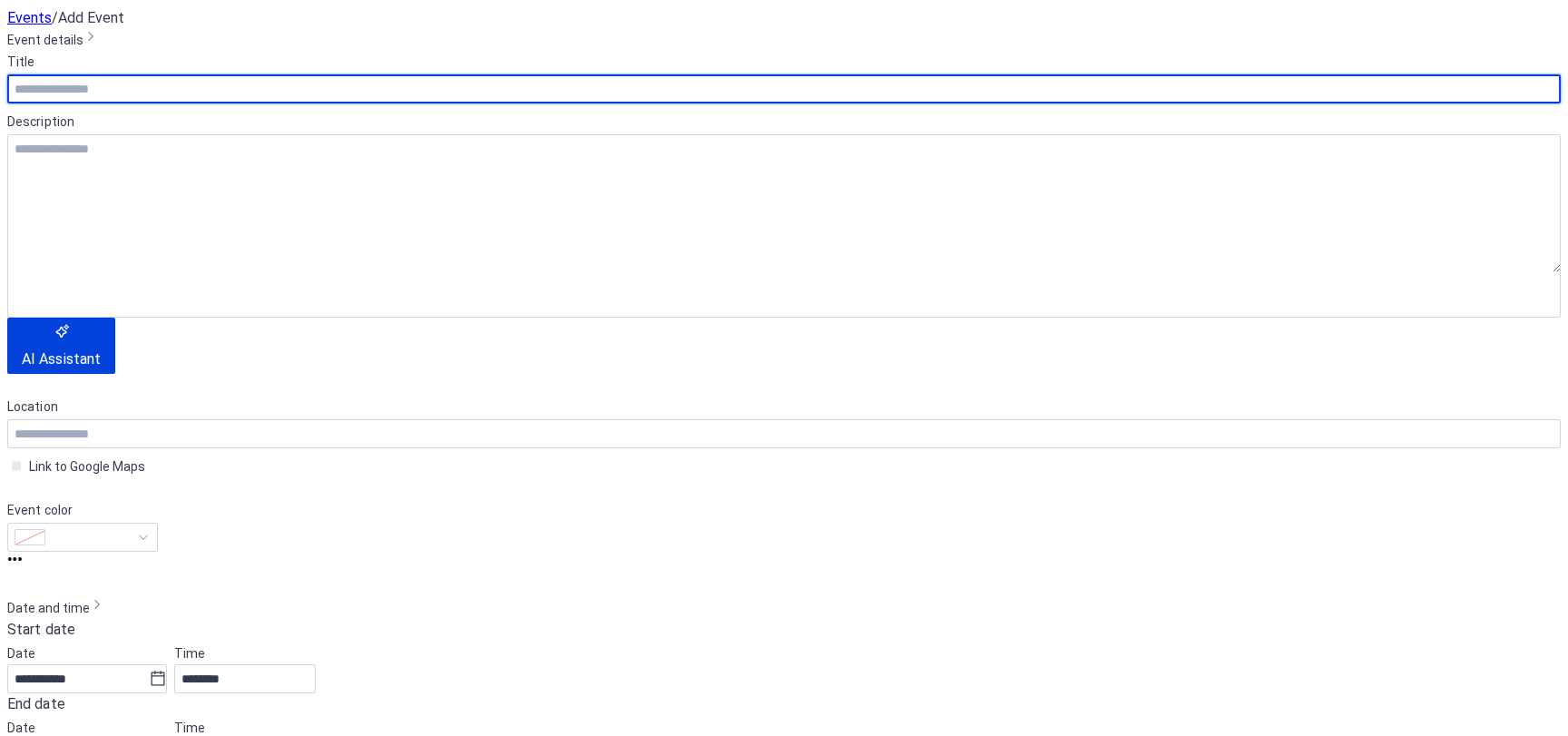 paste on "**********" 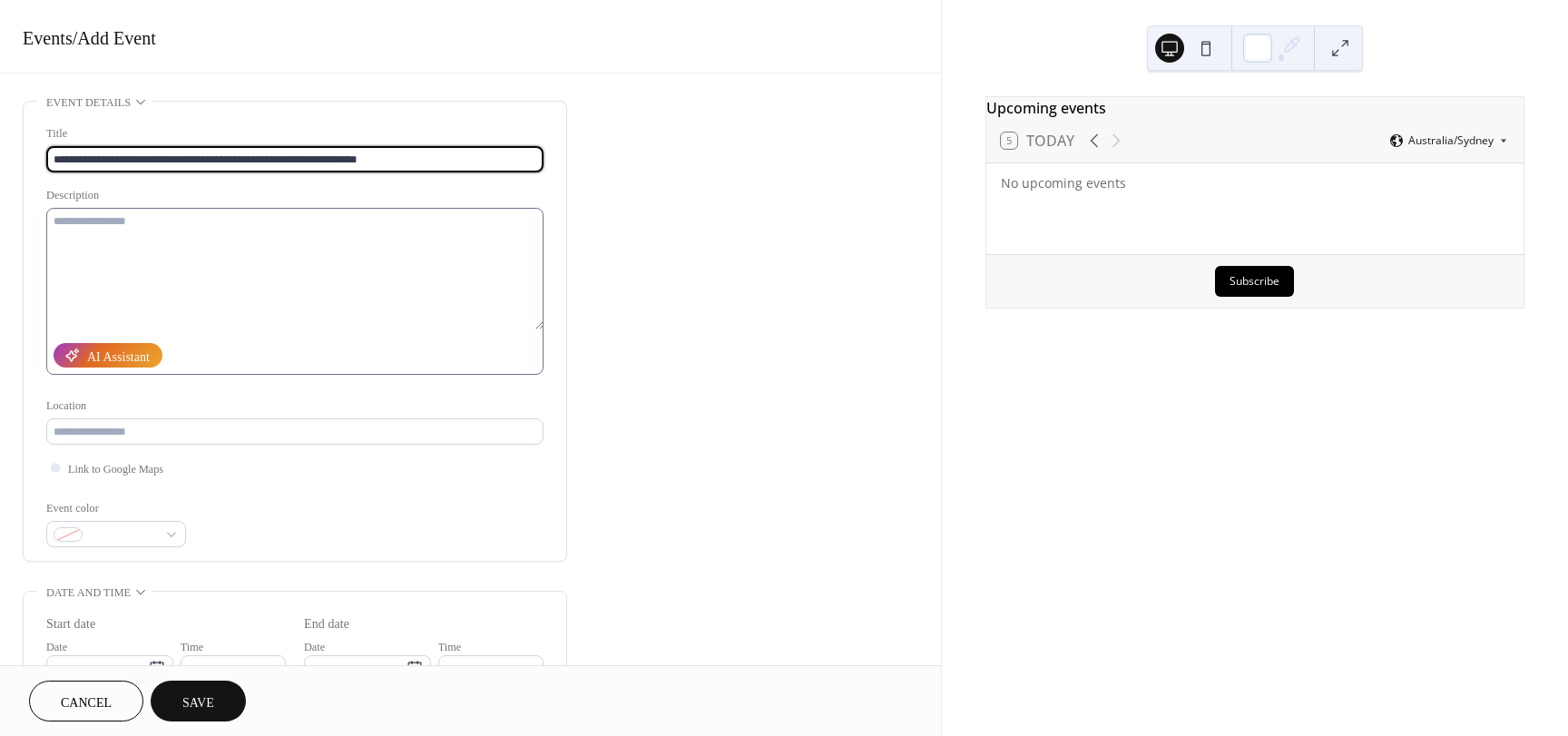 type on "**********" 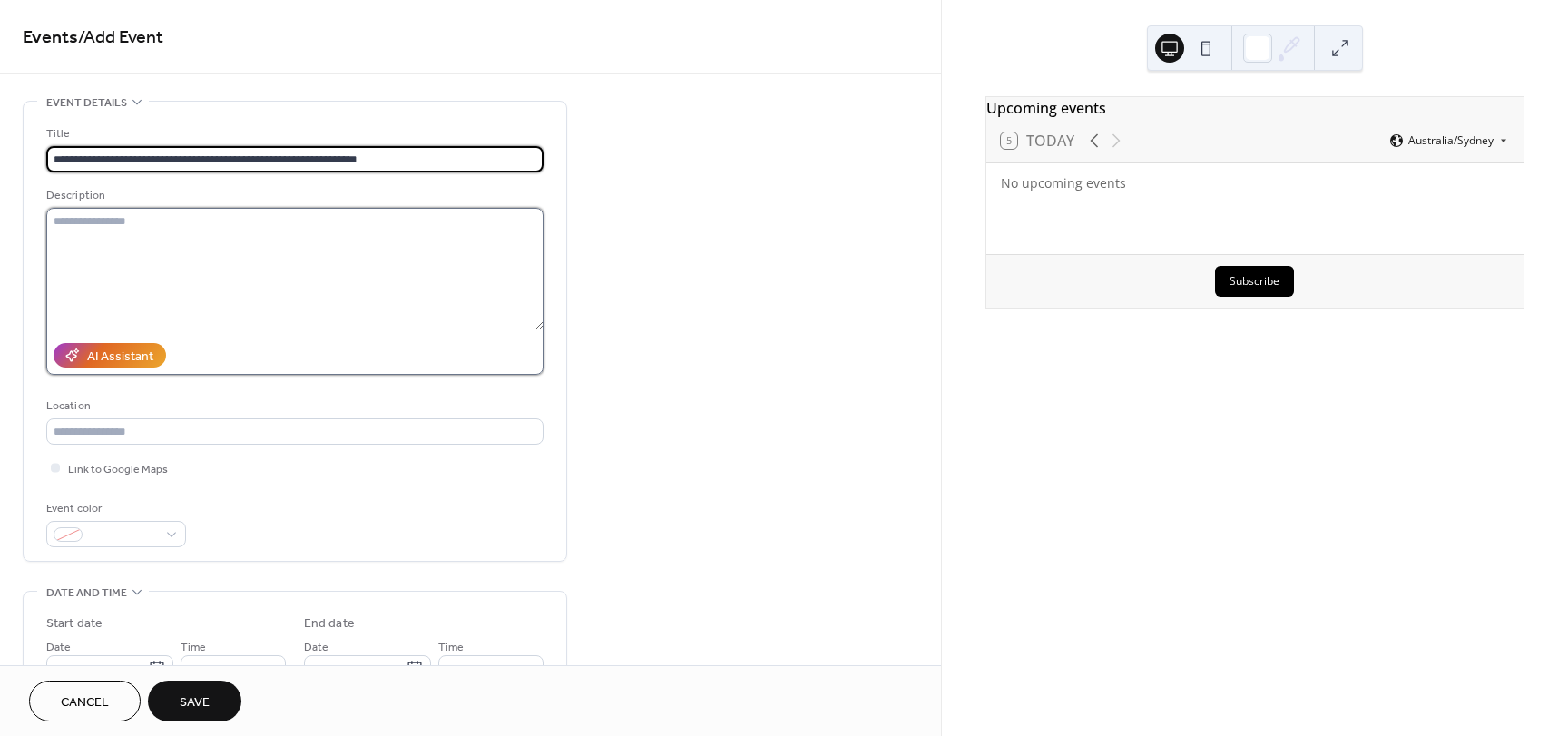 click at bounding box center (295, 269) 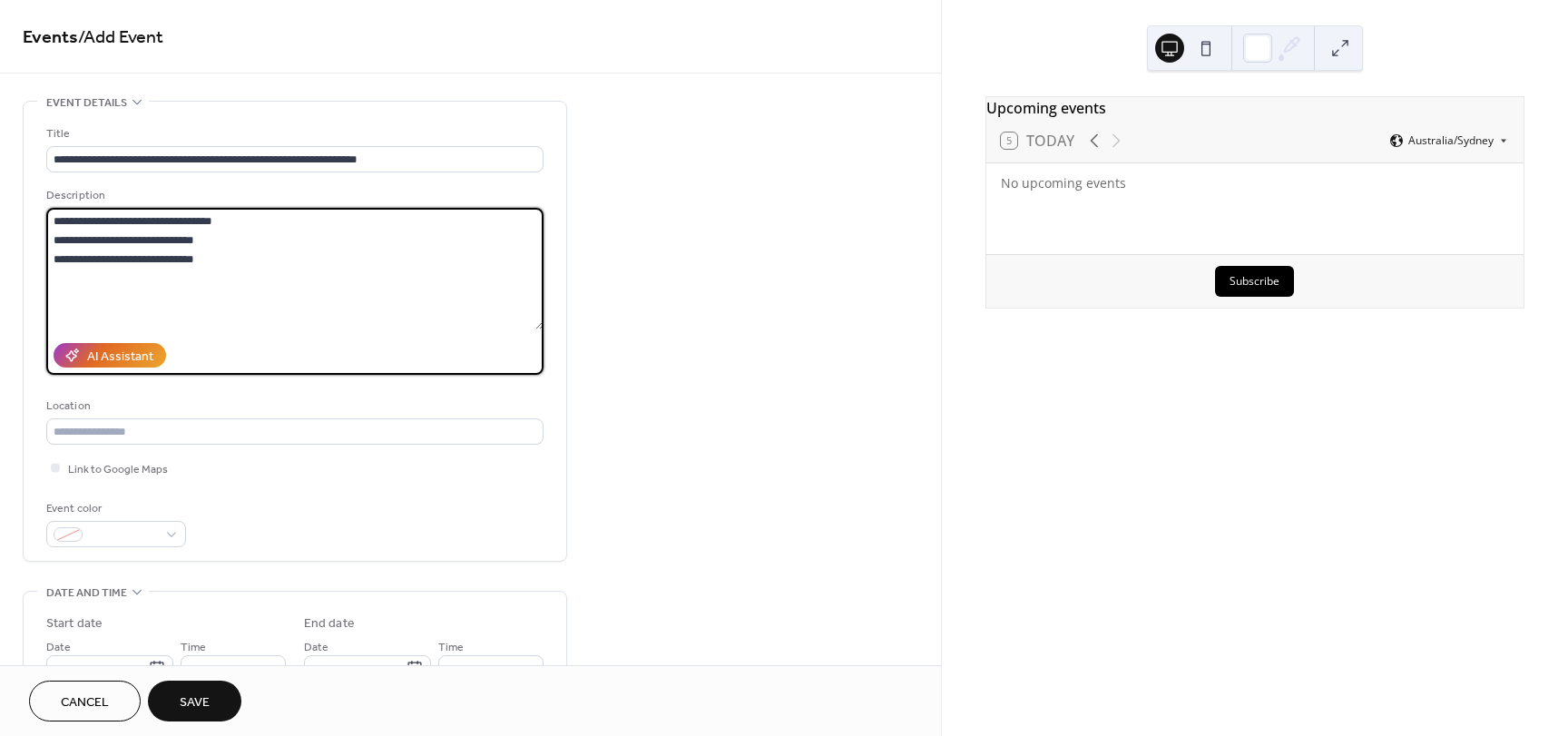 paste on "**********" 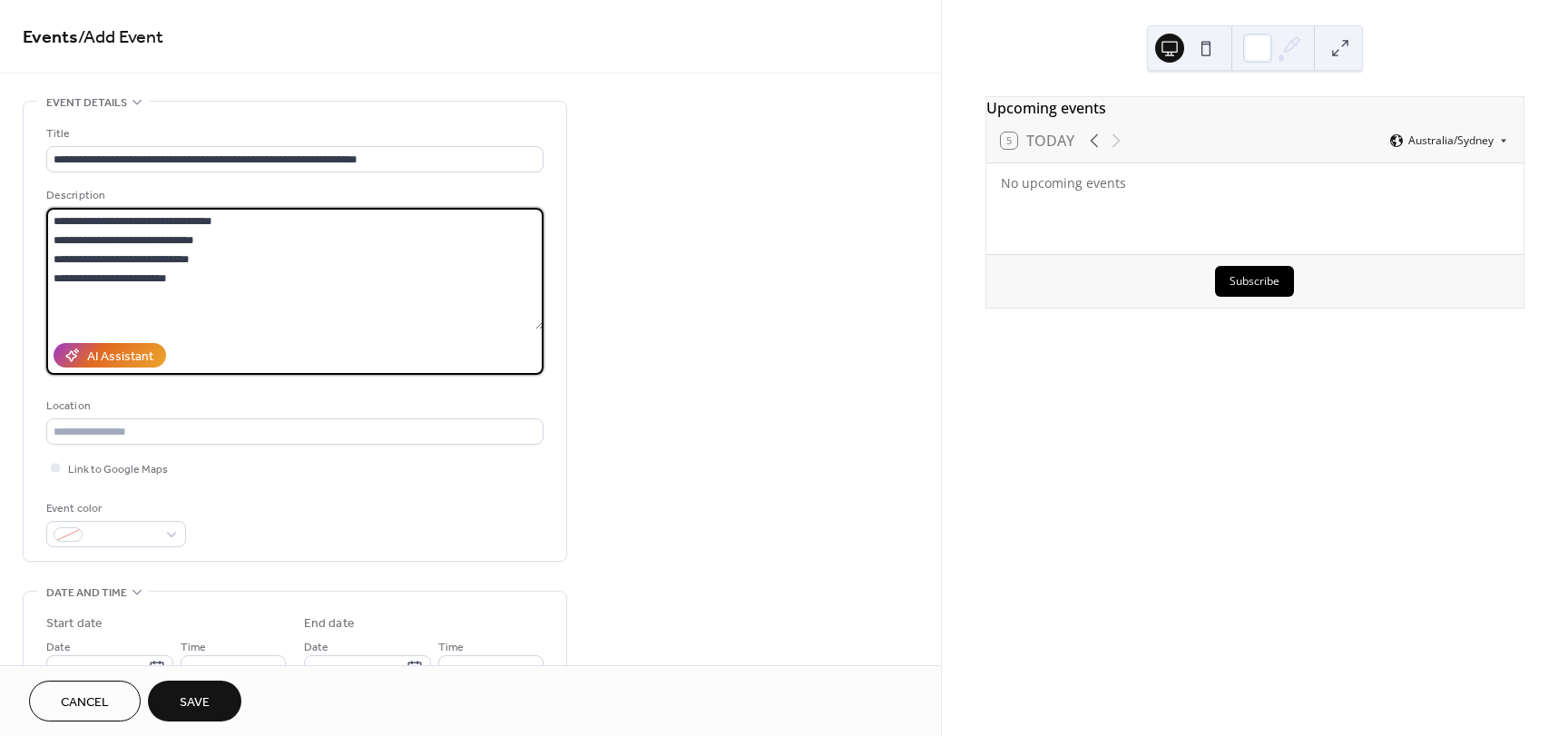 click on "AI Assistant" at bounding box center (295, 355) 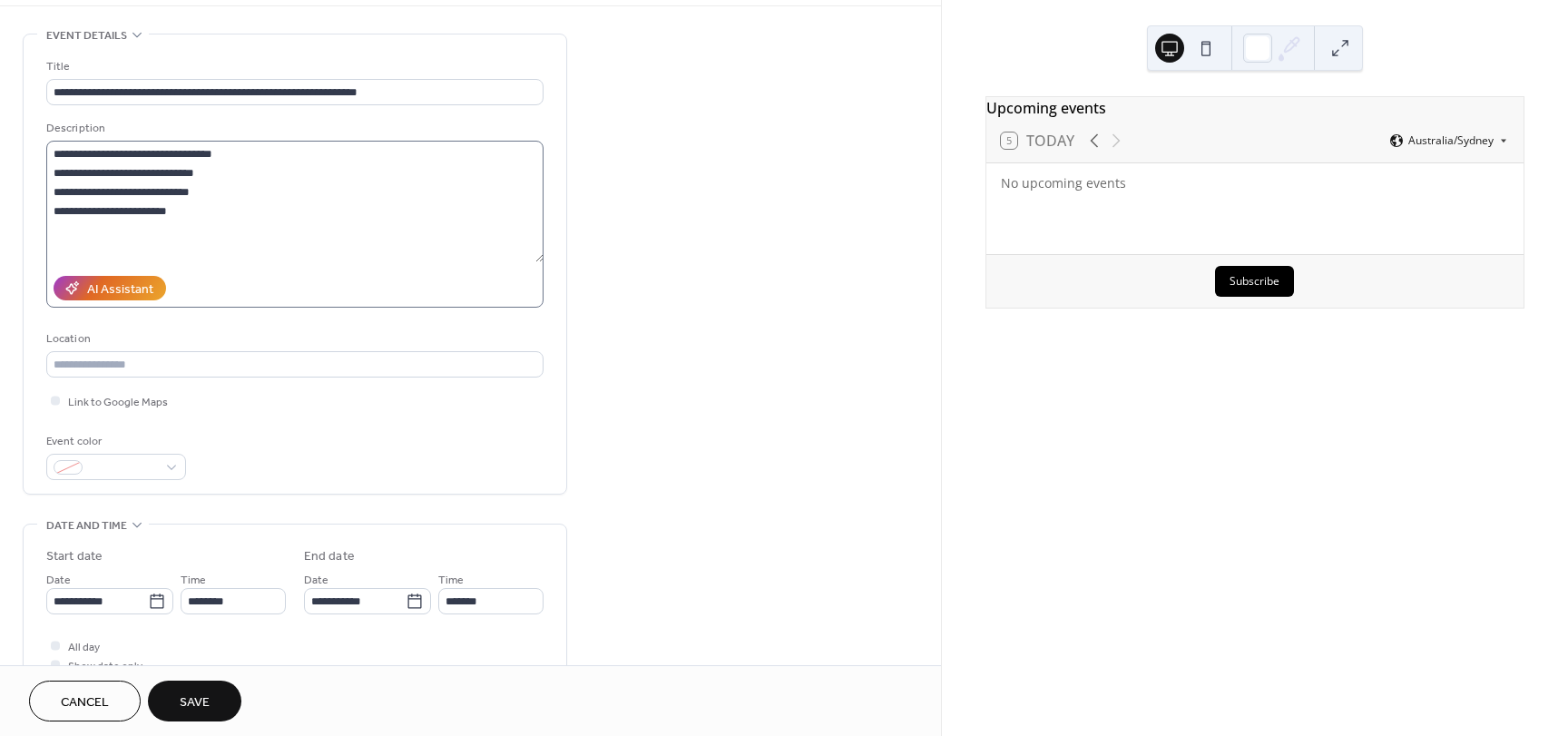 scroll, scrollTop: 0, scrollLeft: 0, axis: both 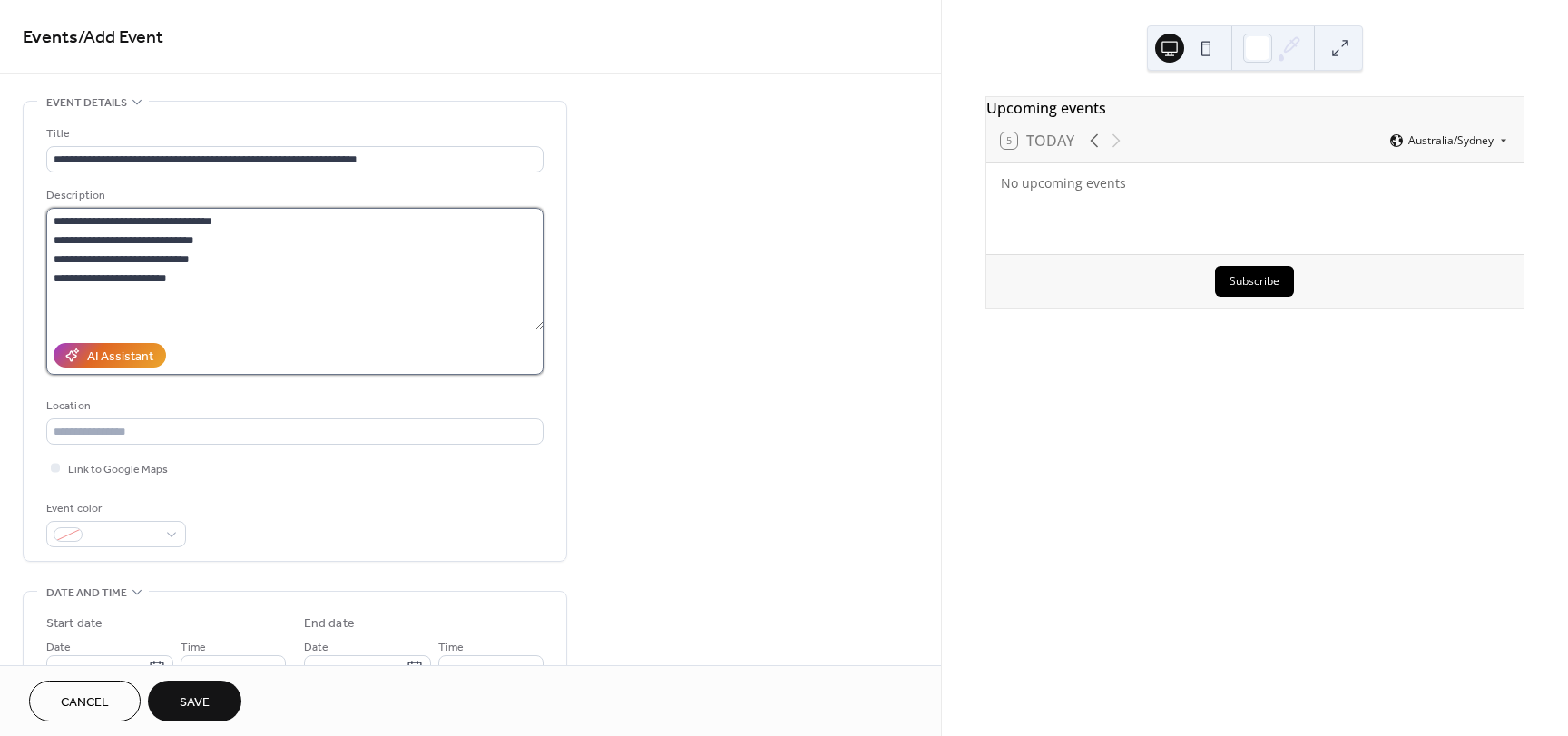 click on "**********" at bounding box center (295, 269) 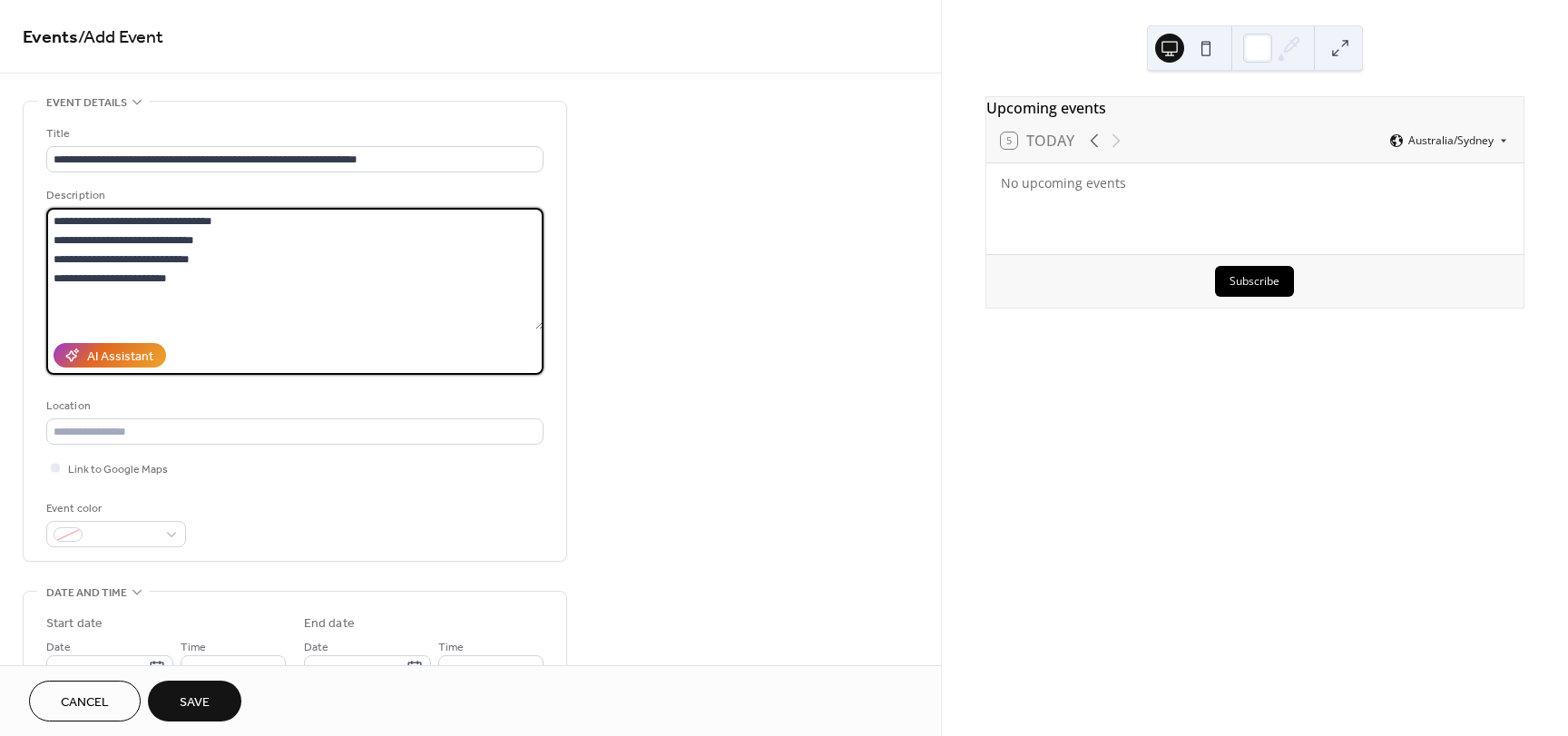 click on "**********" at bounding box center [295, 269] 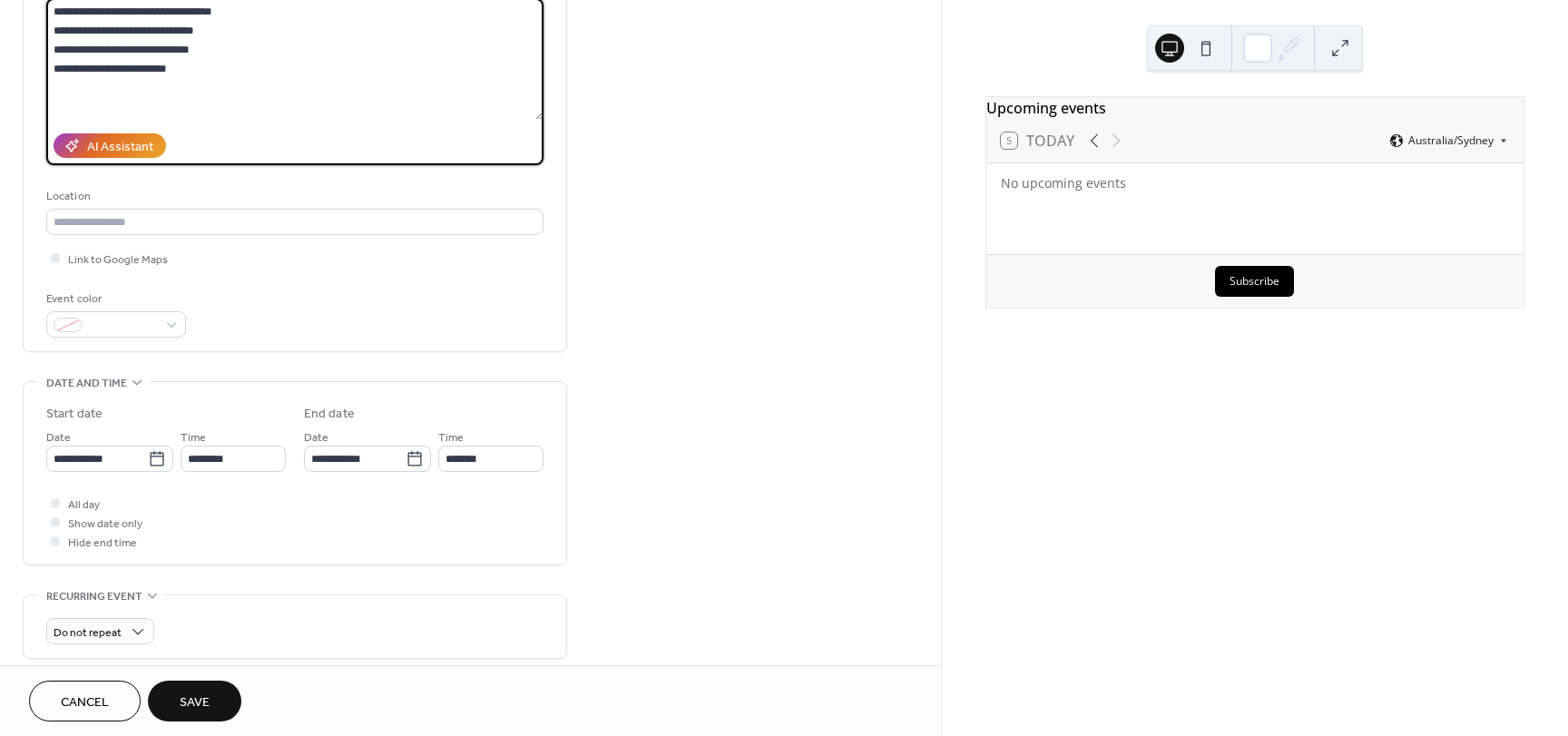 scroll, scrollTop: 0, scrollLeft: 0, axis: both 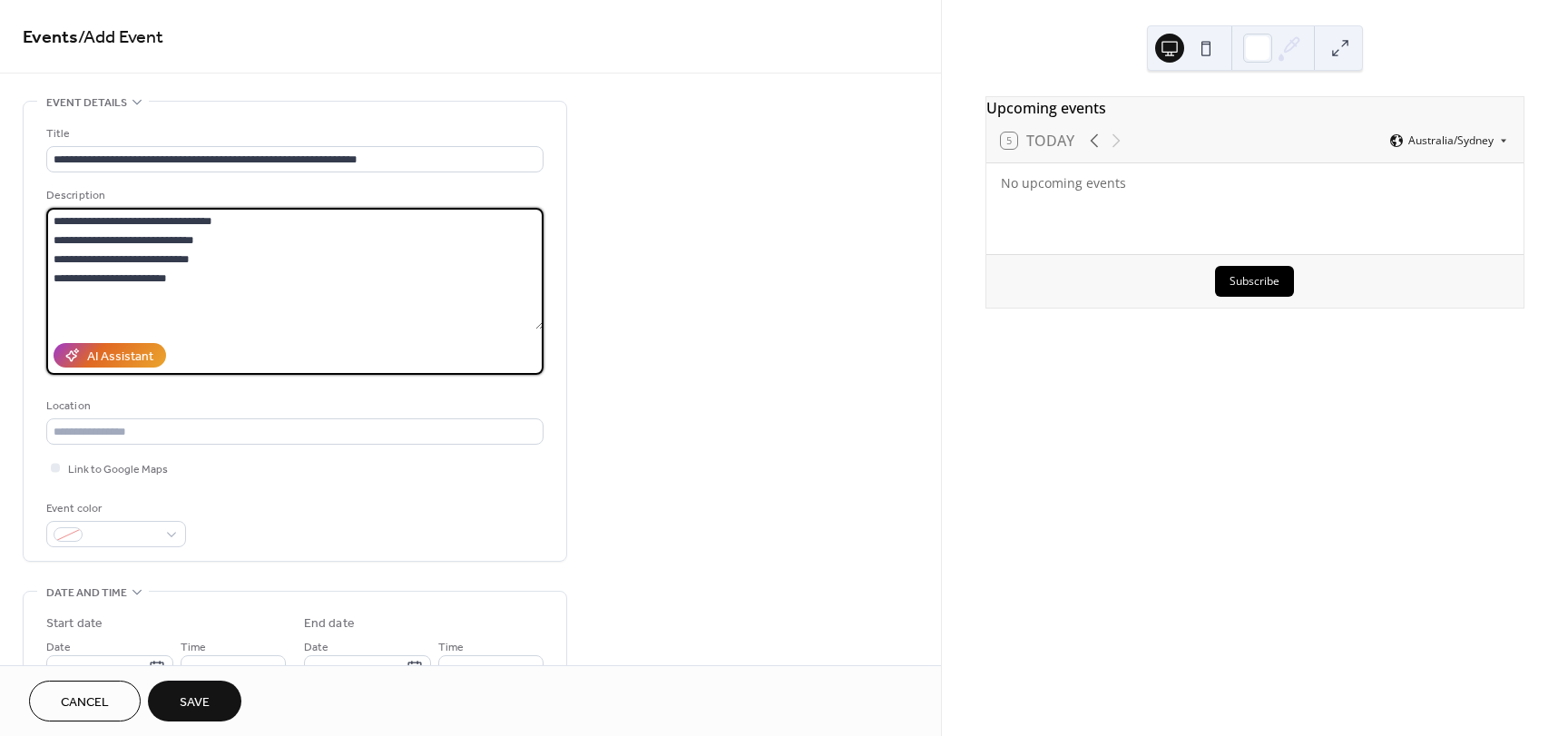 drag, startPoint x: 182, startPoint y: 273, endPoint x: 37, endPoint y: 261, distance: 145.4957 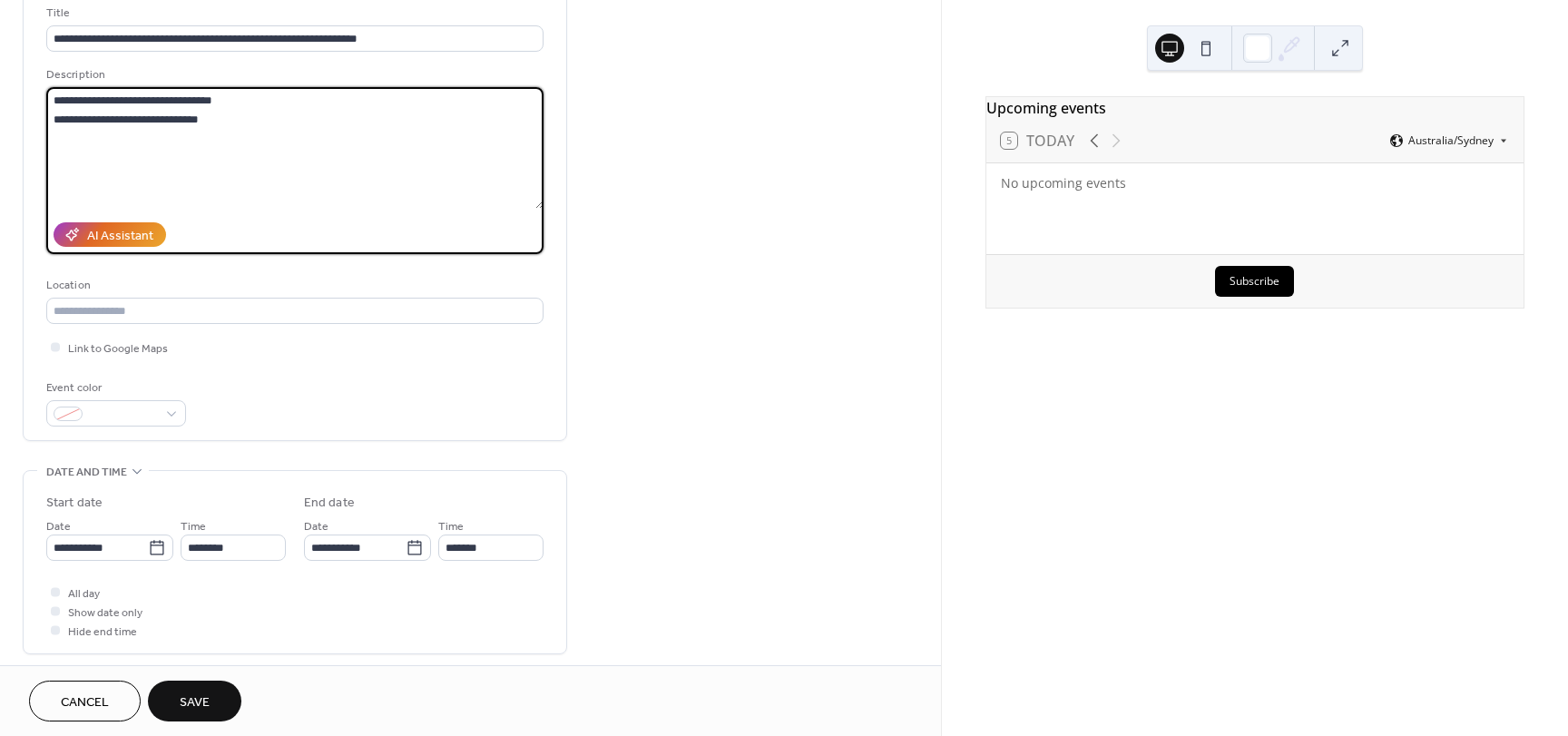 scroll, scrollTop: 272, scrollLeft: 0, axis: vertical 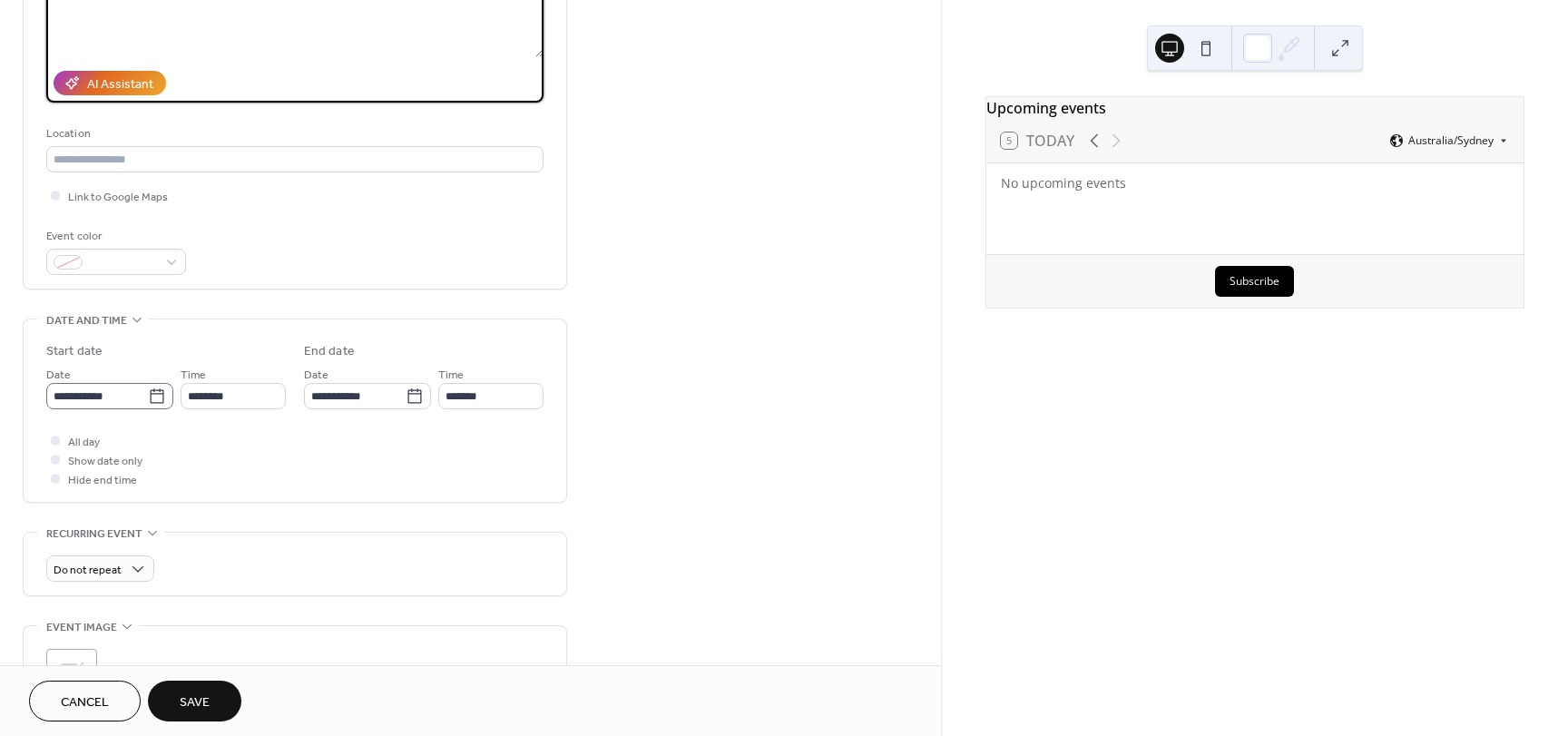 type on "**********" 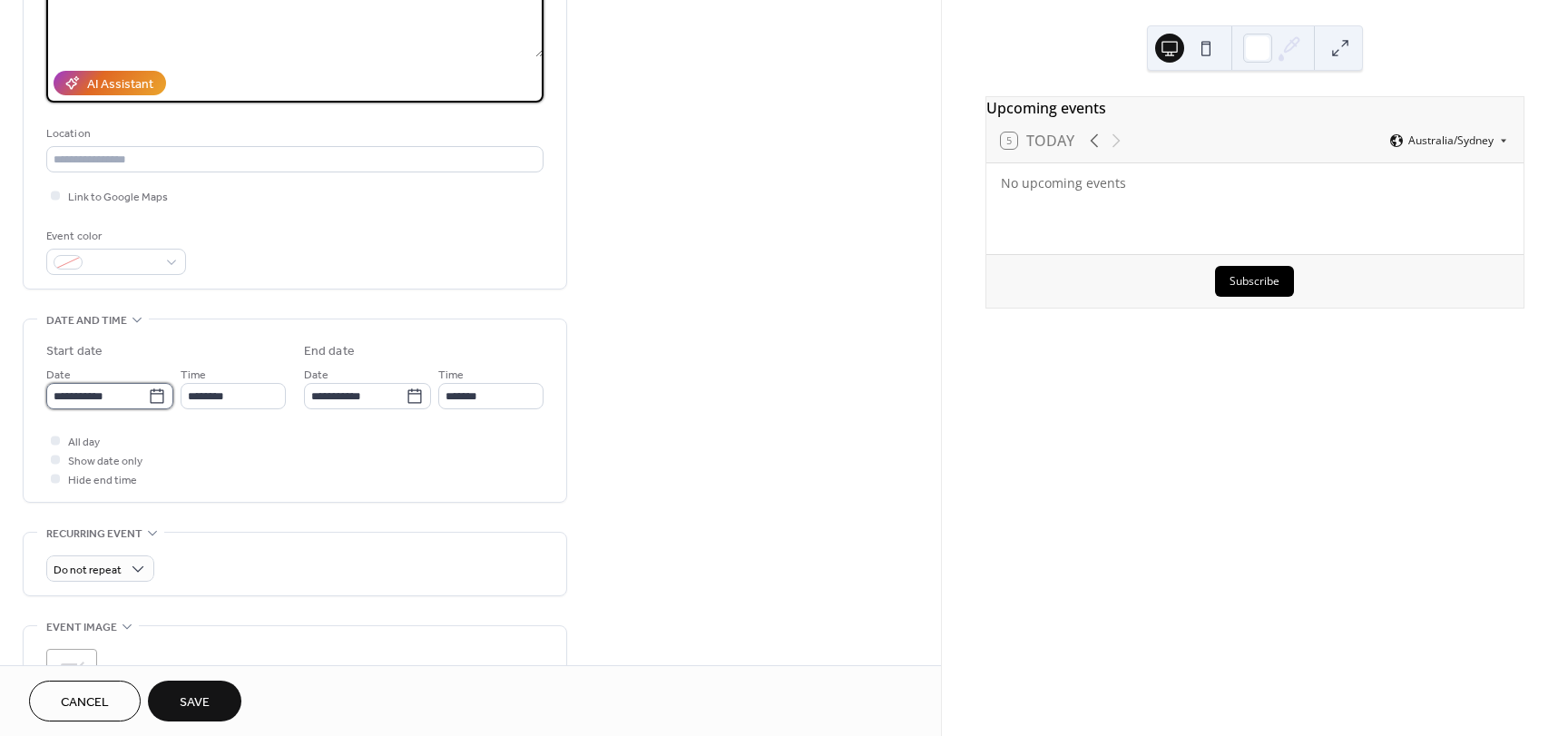 click on "**********" at bounding box center [97, 396] 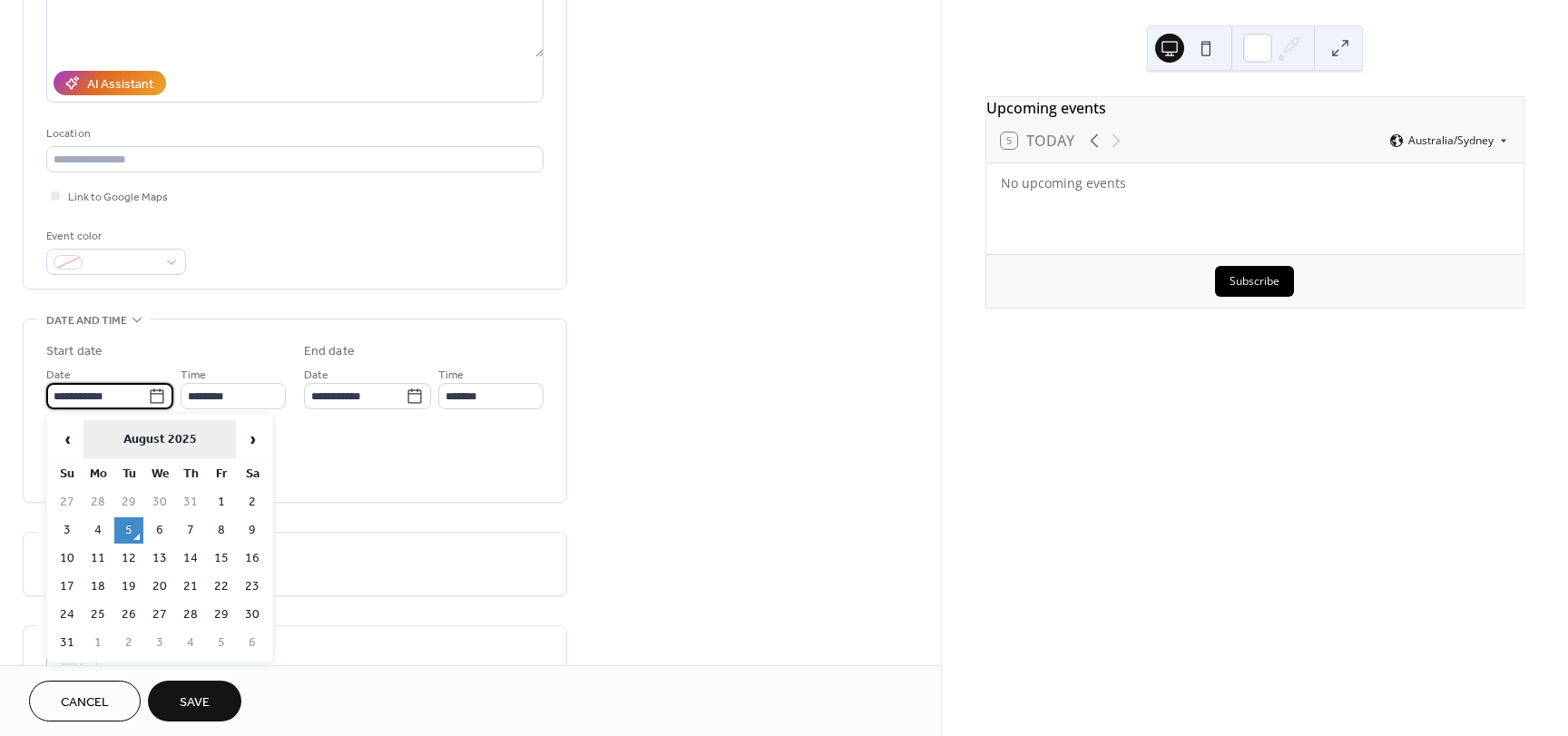 scroll, scrollTop: 1, scrollLeft: 0, axis: vertical 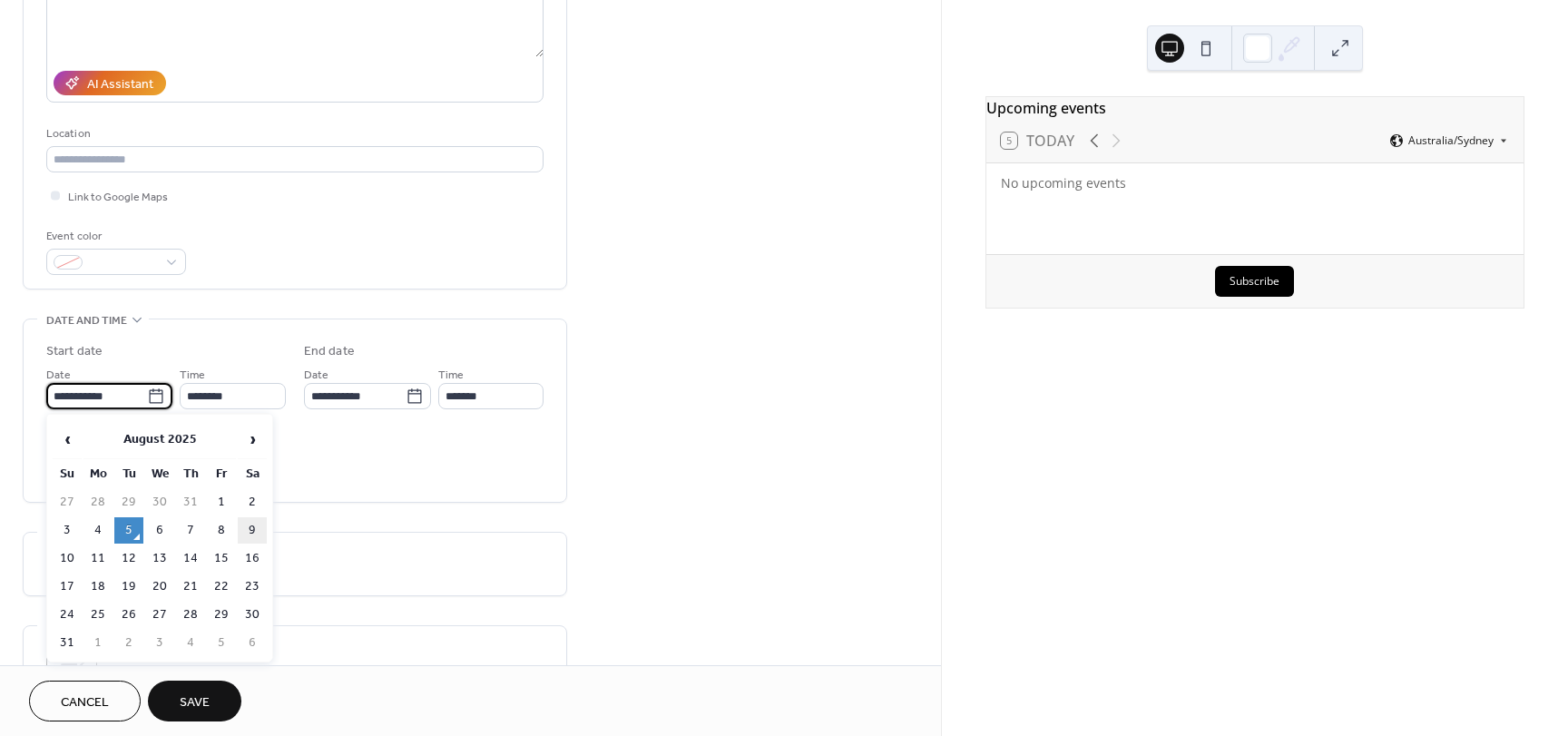 click on "9" at bounding box center (252, 530) 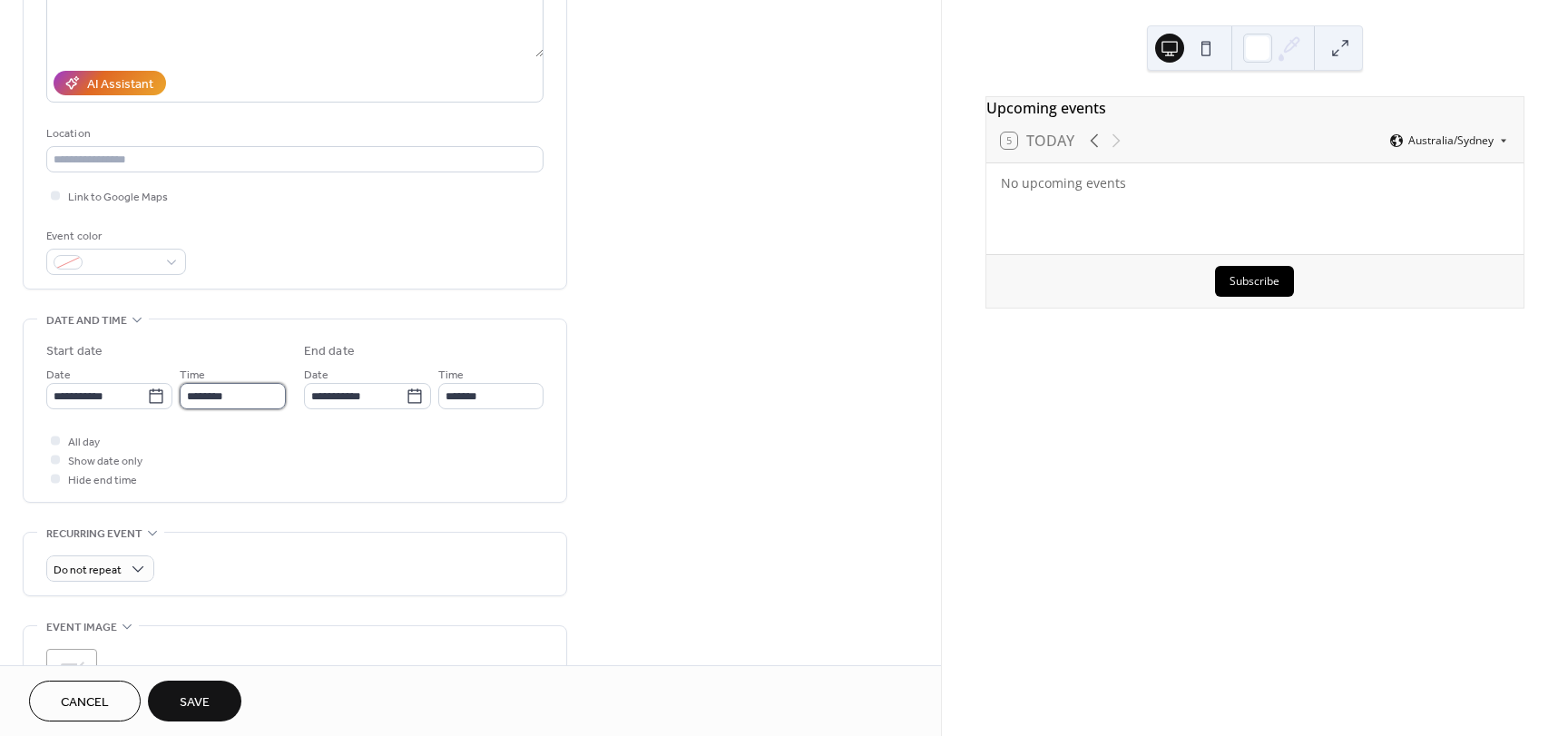 click on "********" at bounding box center [232, 396] 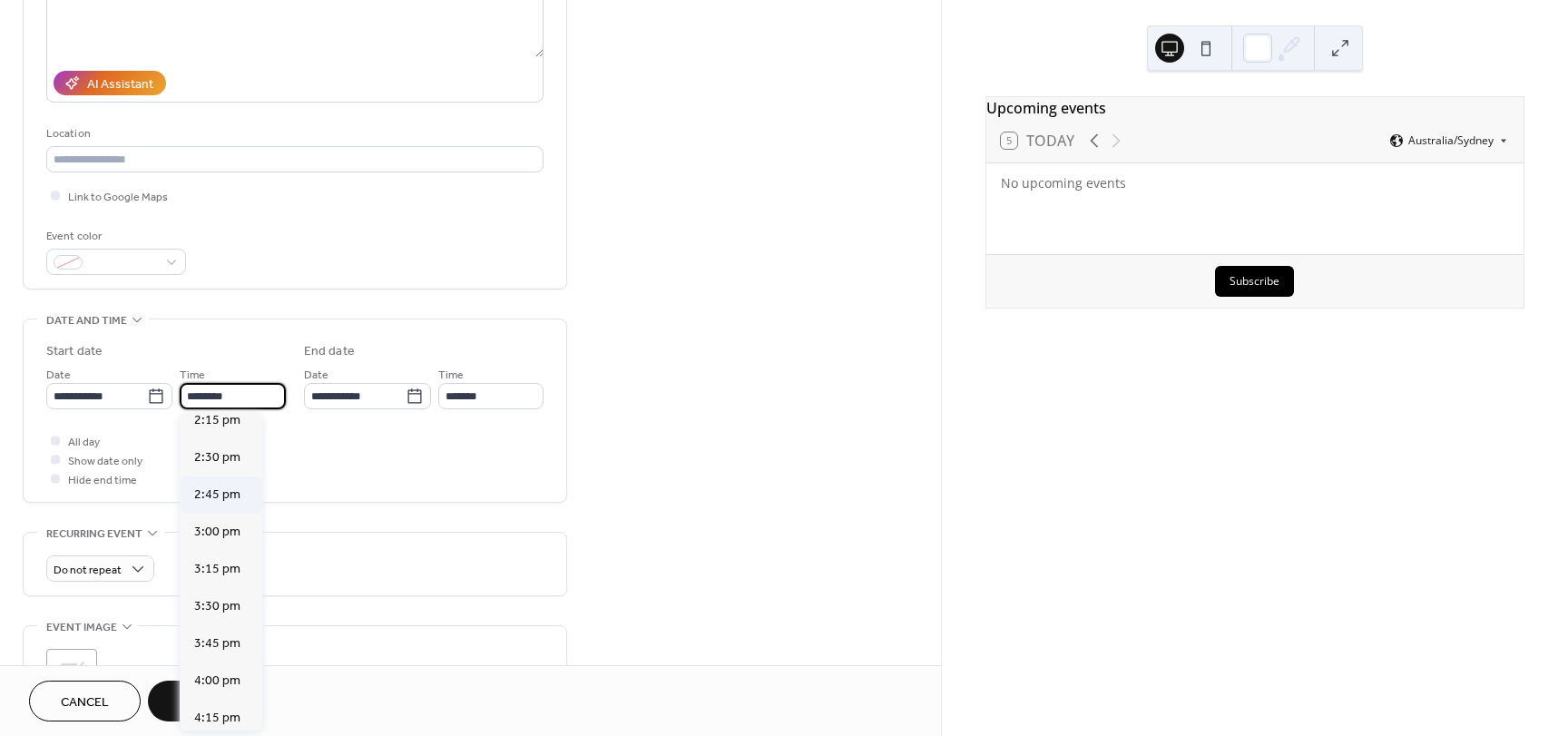 scroll, scrollTop: 2149, scrollLeft: 0, axis: vertical 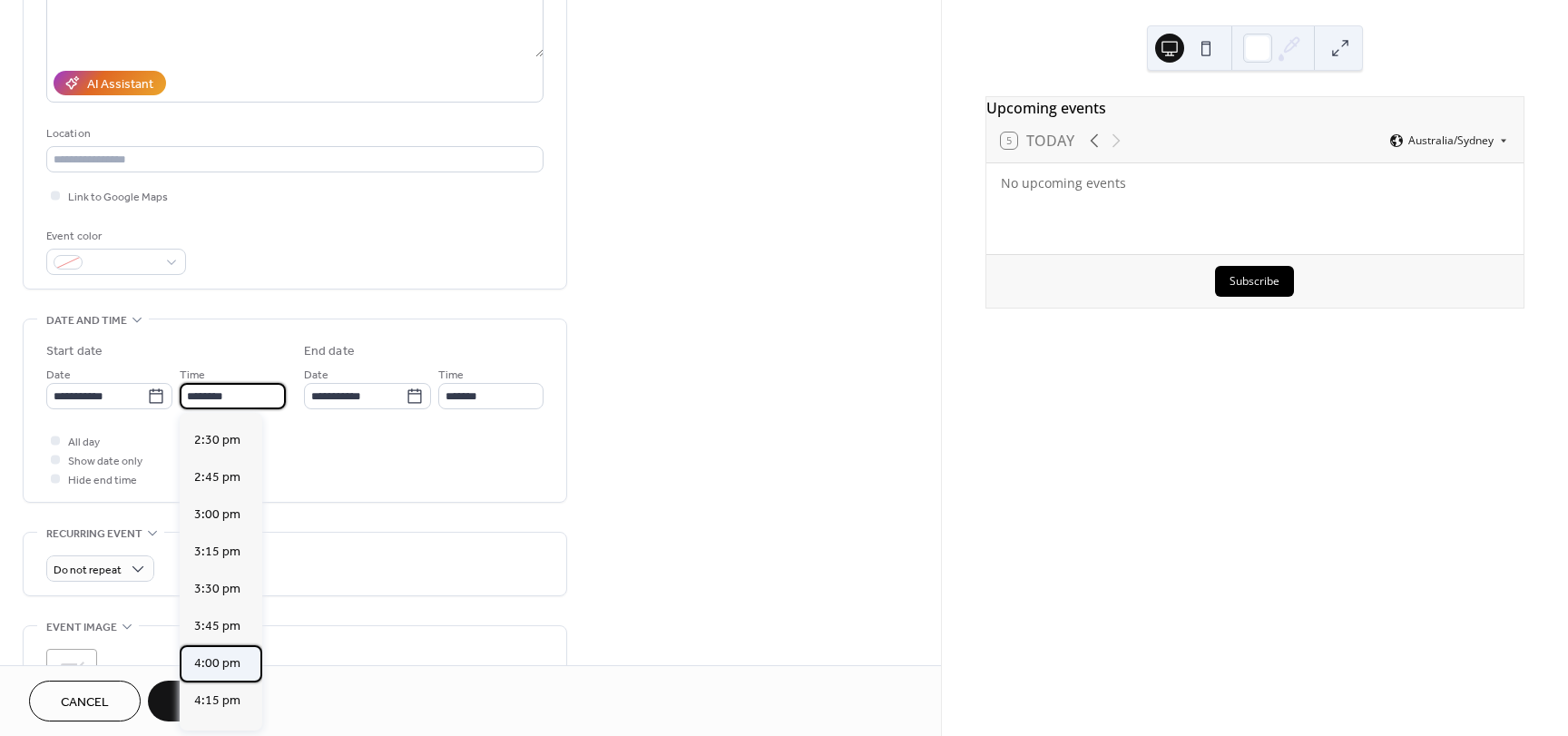 click on "4:00 pm" at bounding box center [217, 663] 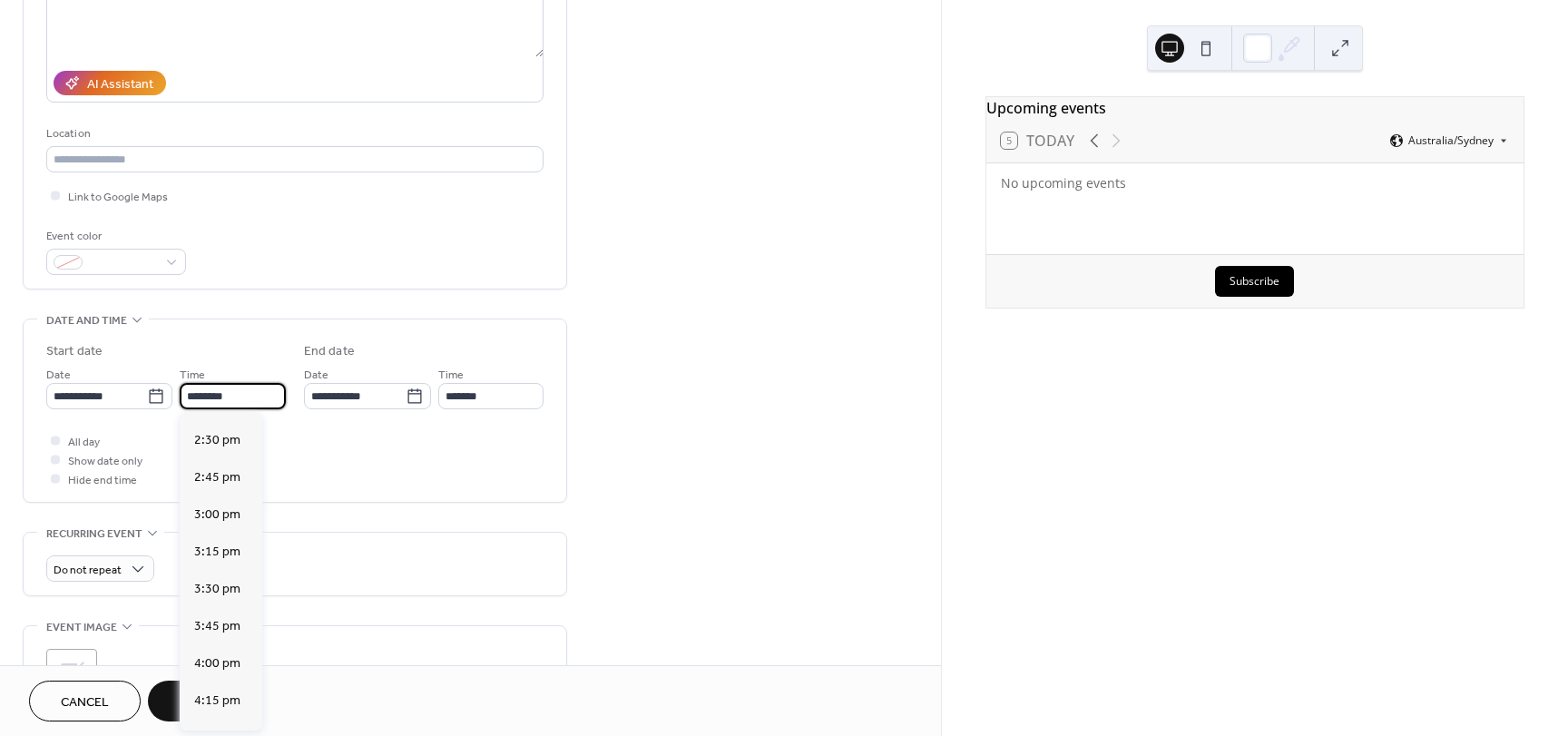 type on "*******" 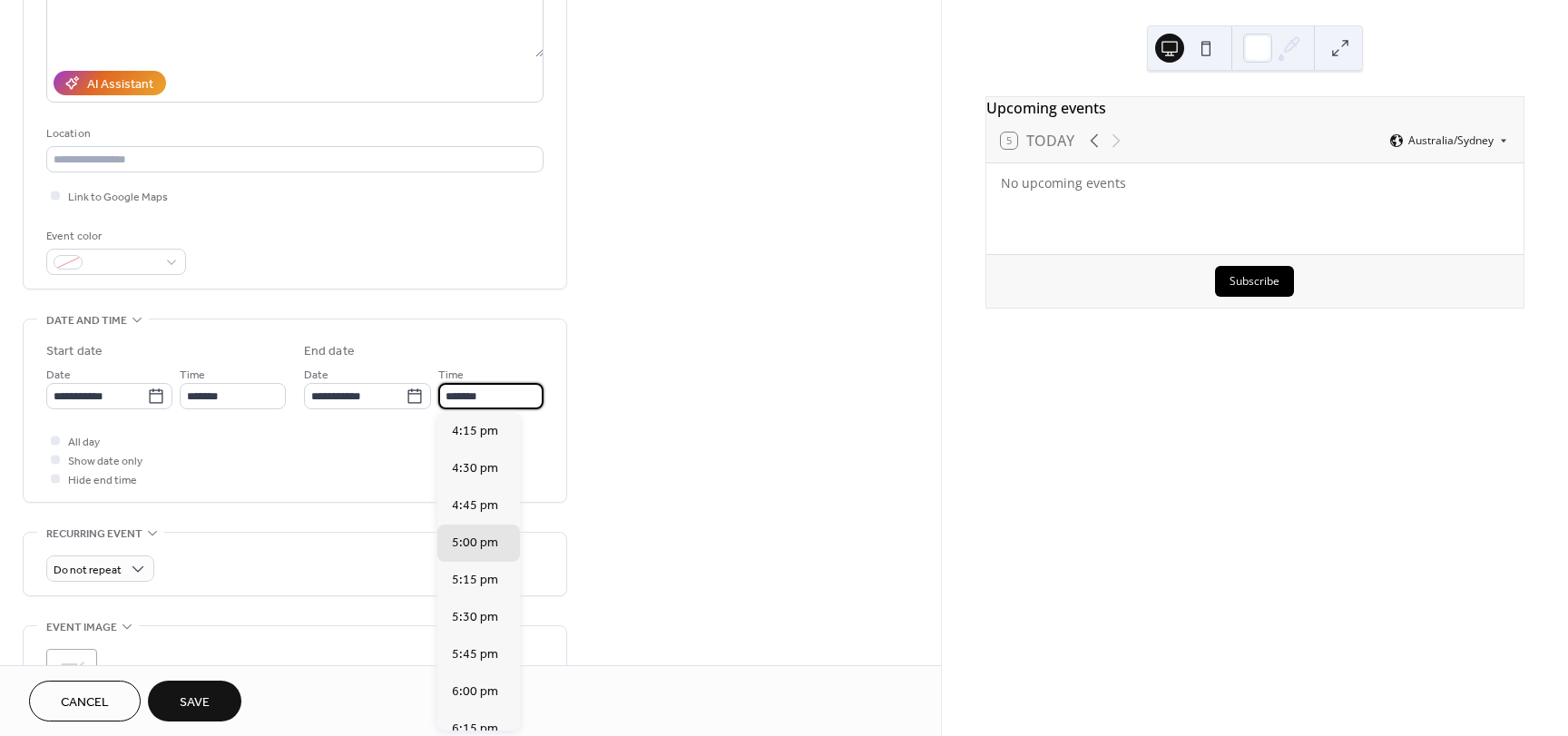 click on "*******" at bounding box center (491, 396) 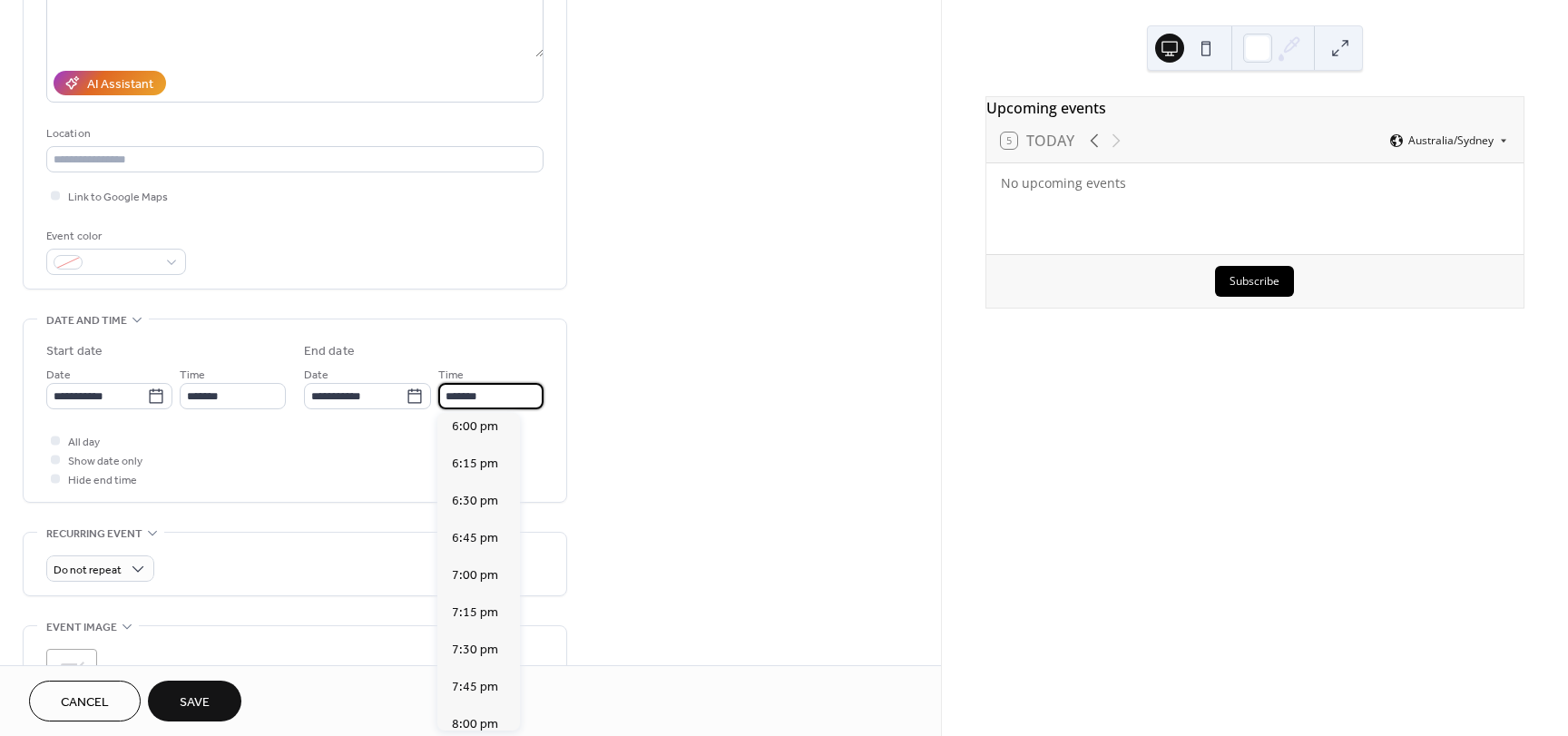scroll, scrollTop: 272, scrollLeft: 0, axis: vertical 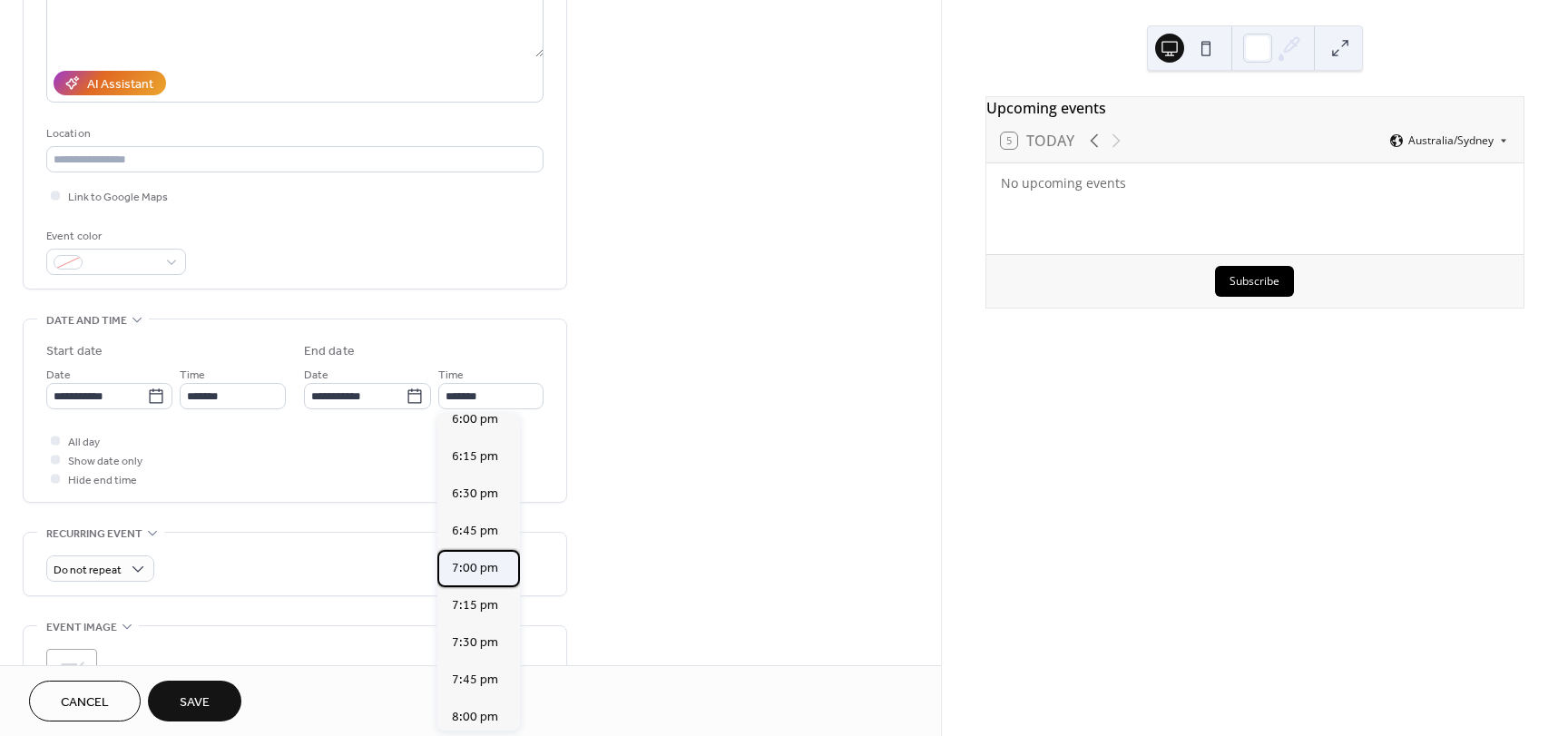 click on "7:00 pm" at bounding box center (475, 568) 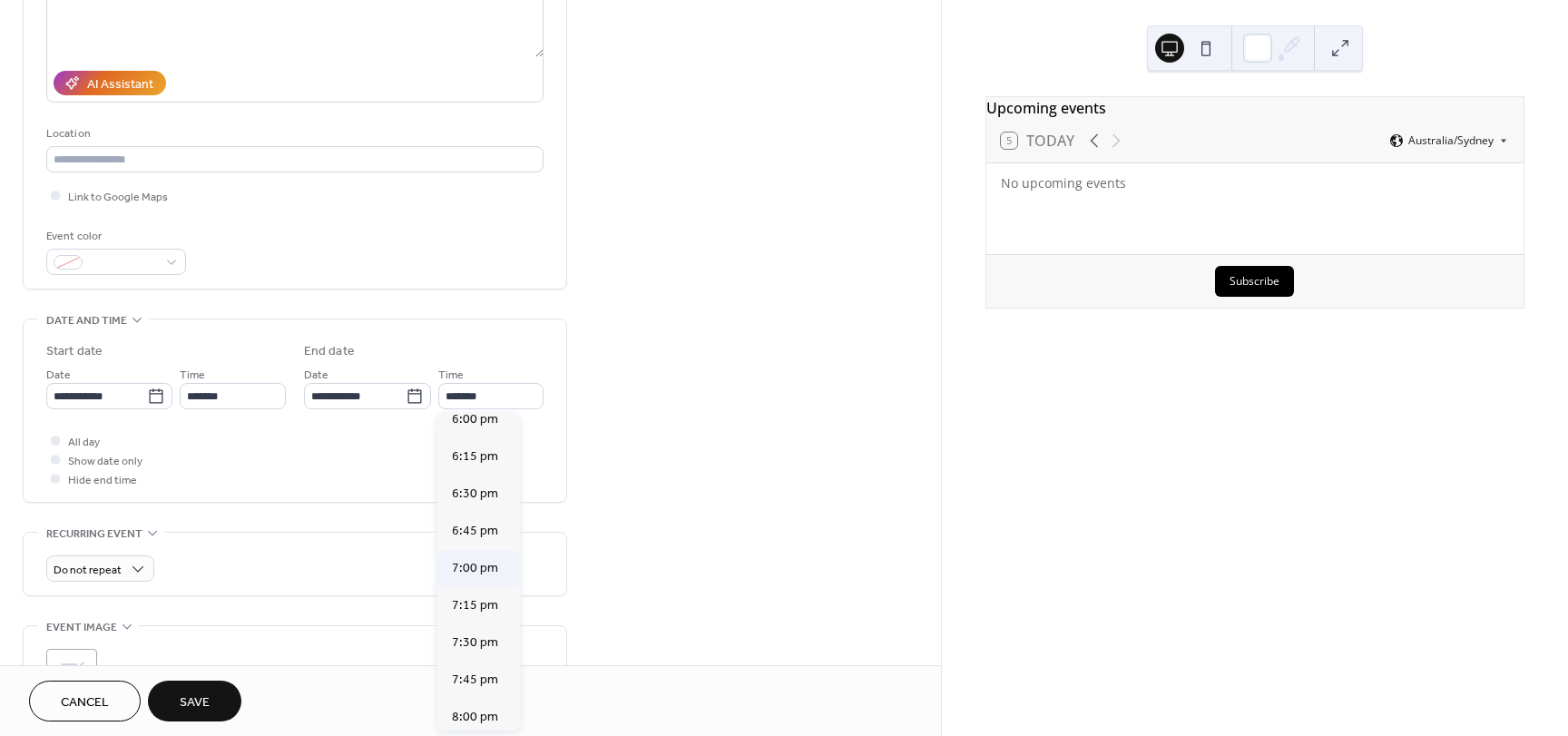 type on "*******" 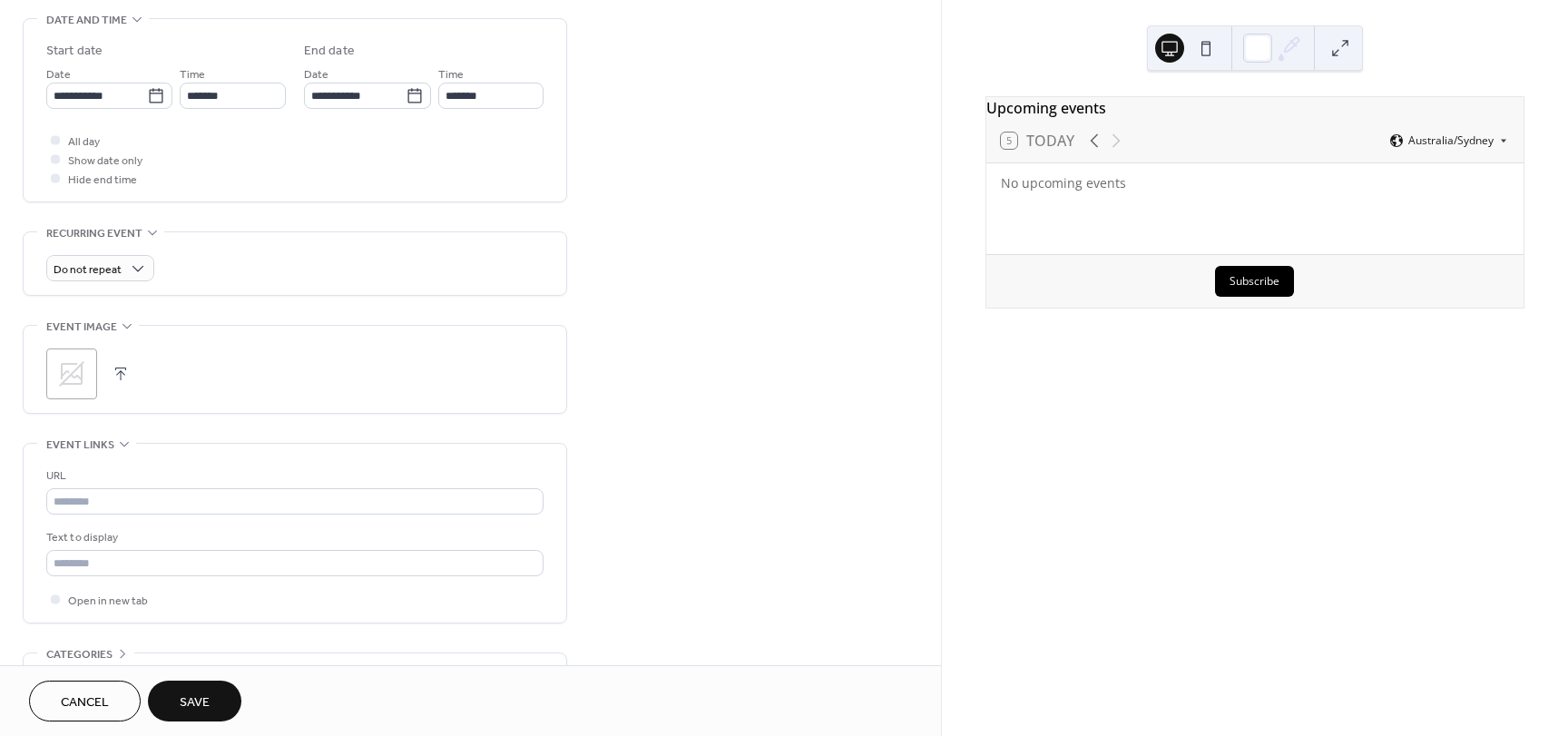 scroll, scrollTop: 635, scrollLeft: 0, axis: vertical 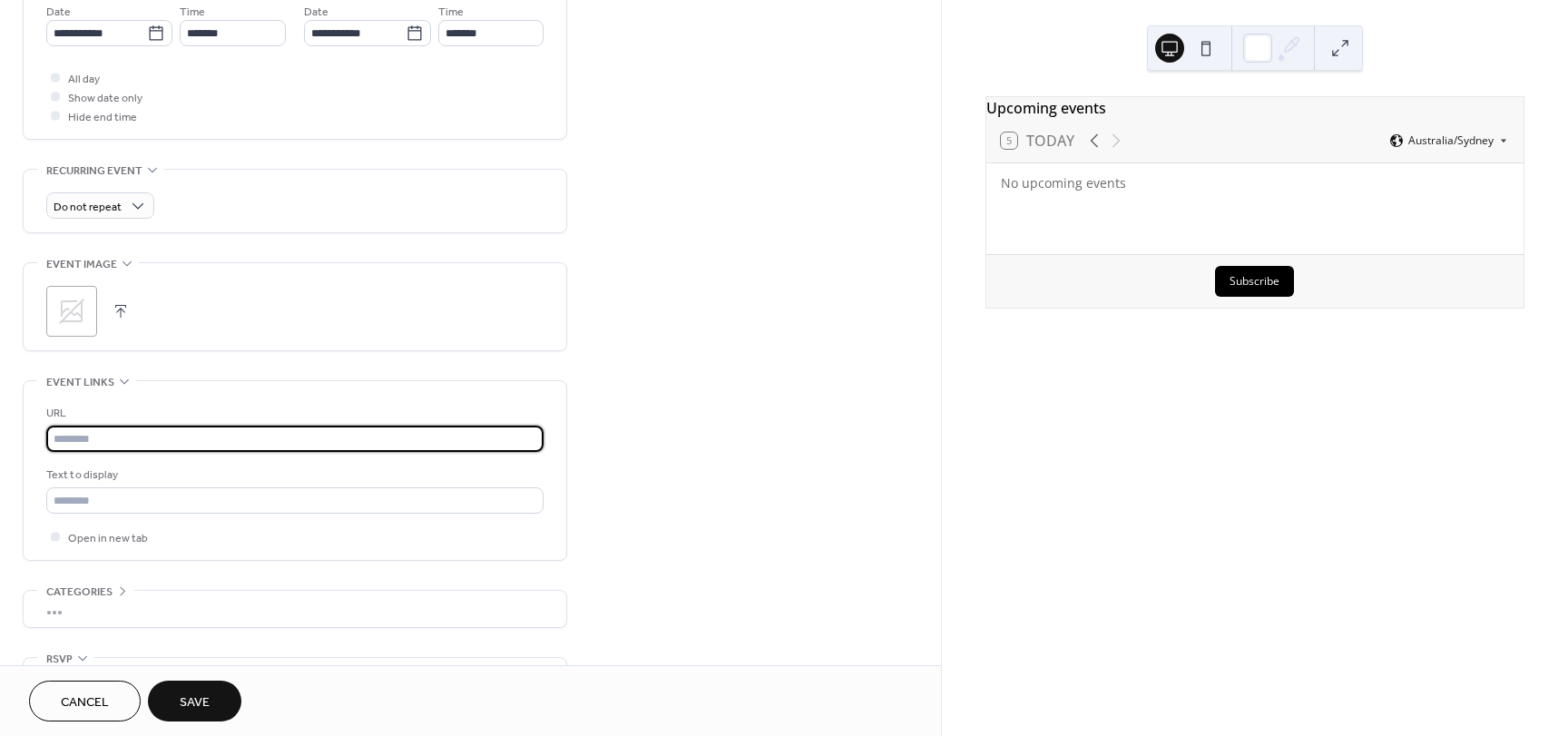 click at bounding box center (295, 438) 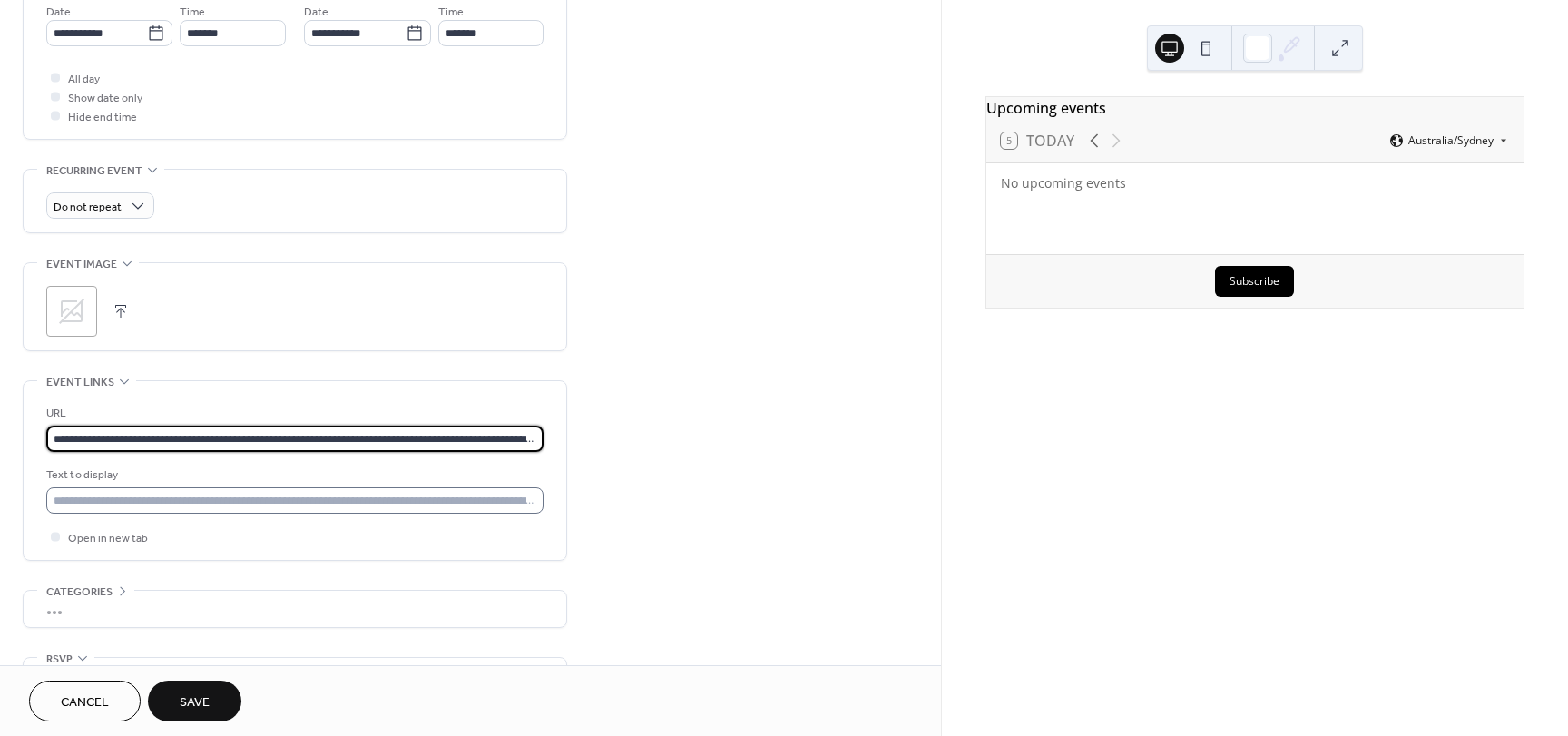 scroll, scrollTop: 0, scrollLeft: 1132, axis: horizontal 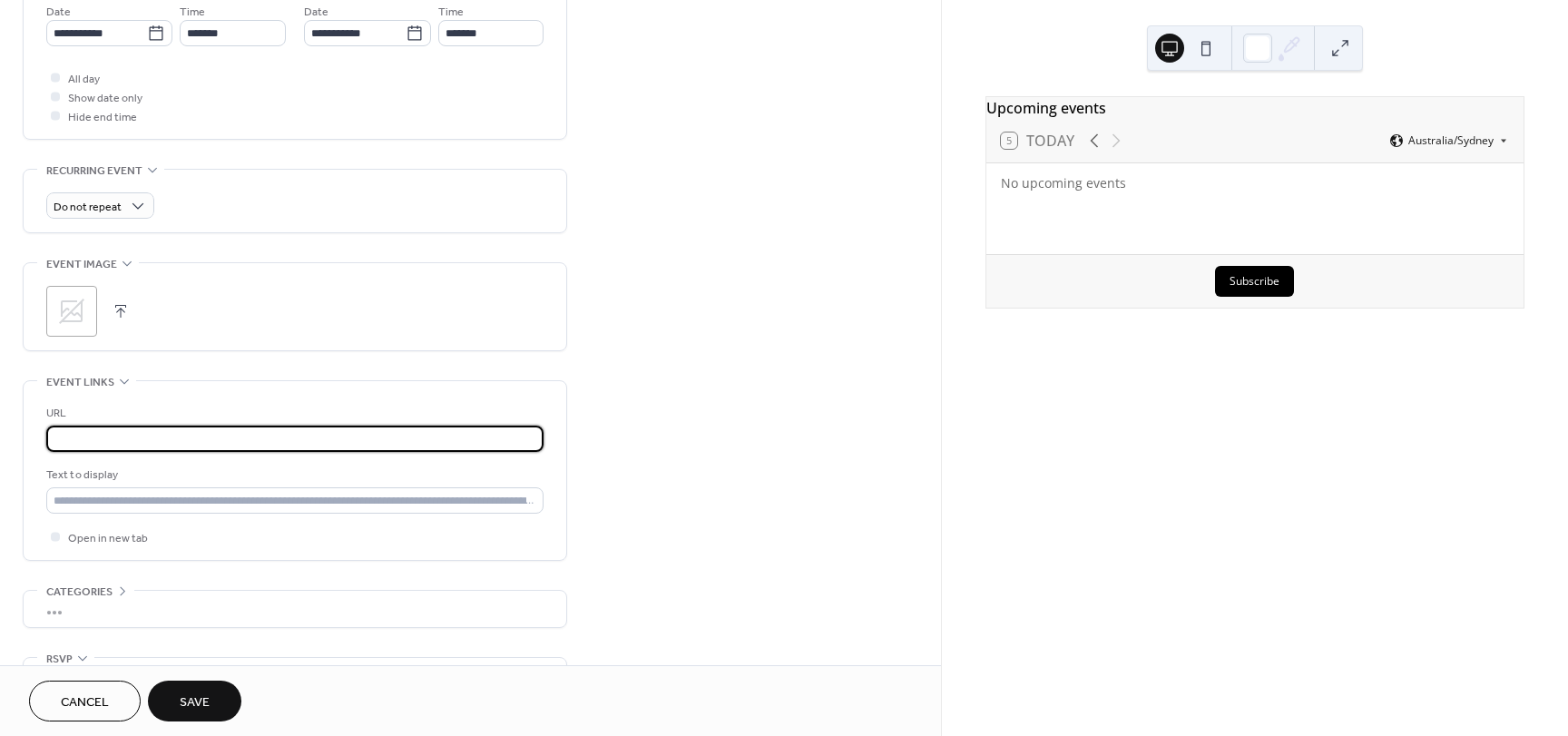 click on "**********" at bounding box center (295, 475) 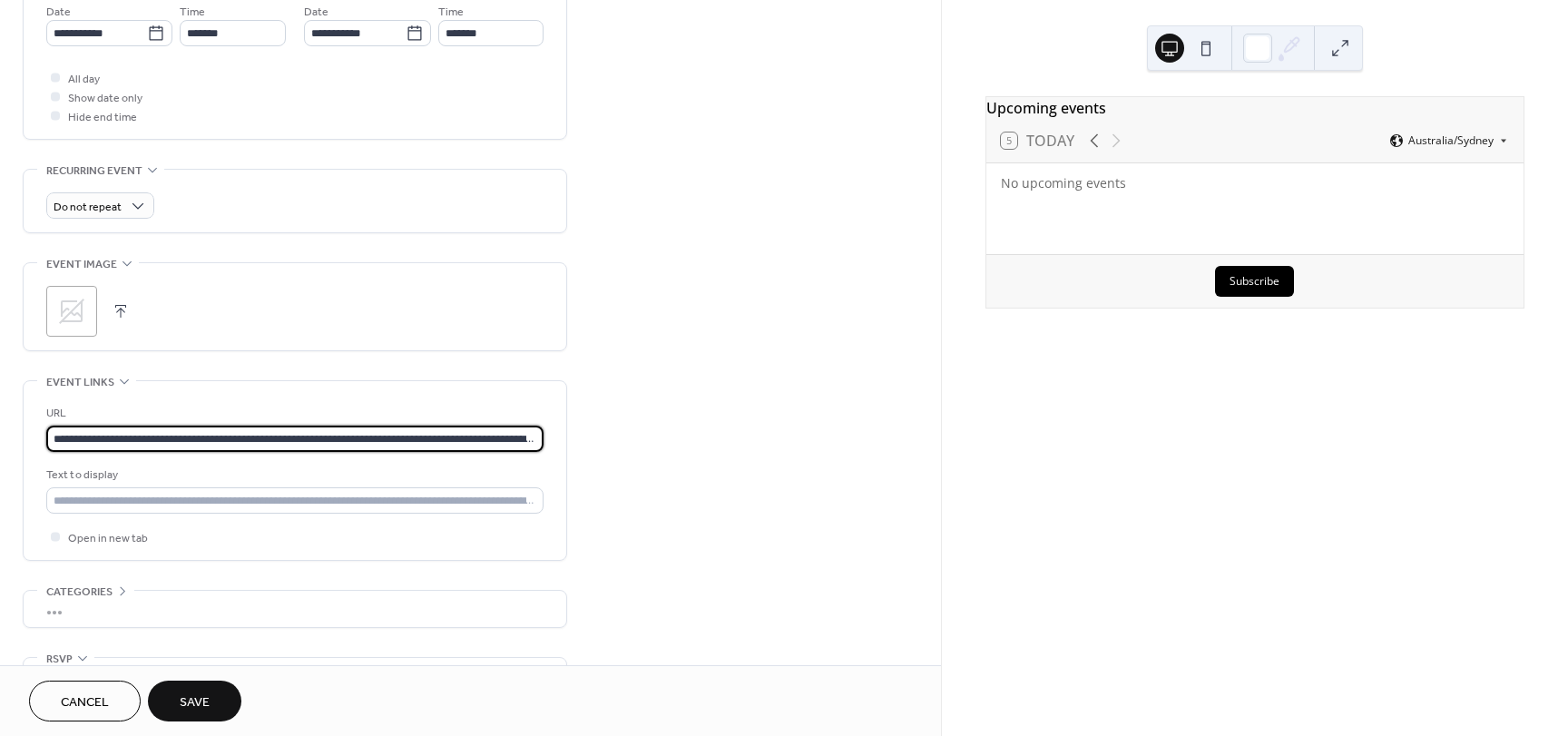 drag, startPoint x: 53, startPoint y: 439, endPoint x: 436, endPoint y: 438, distance: 383.0013 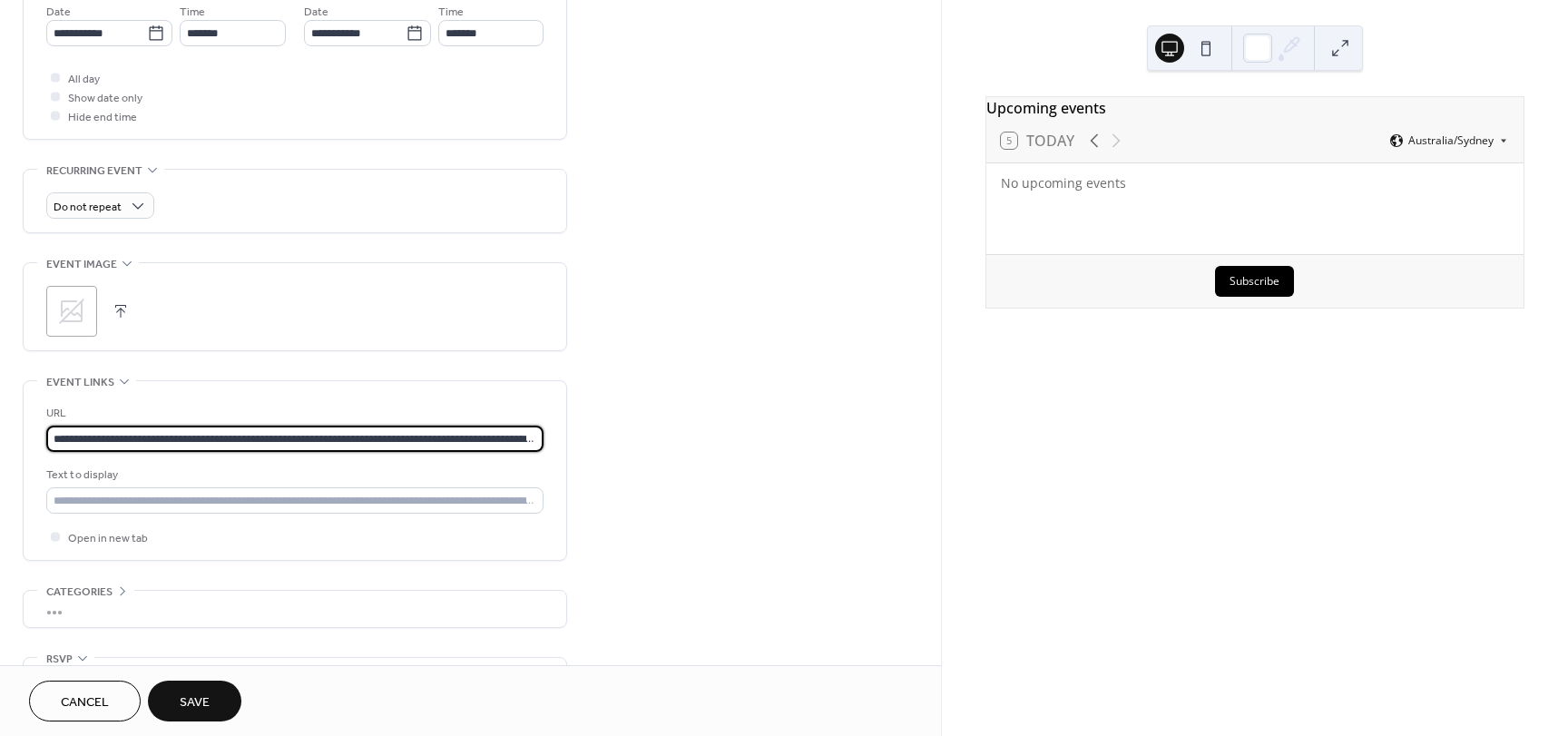 click on "**********" at bounding box center (295, 438) 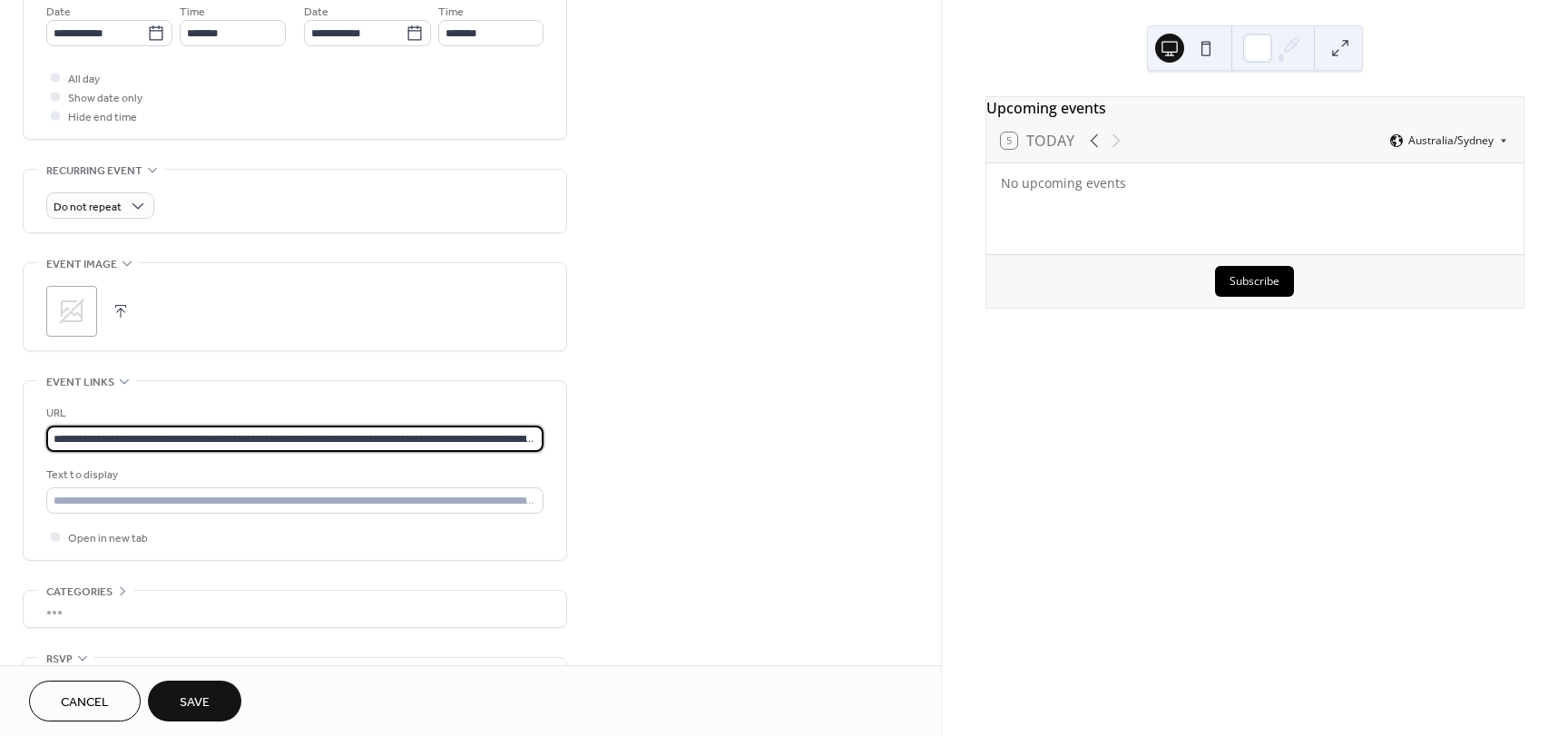 scroll, scrollTop: 1, scrollLeft: 0, axis: vertical 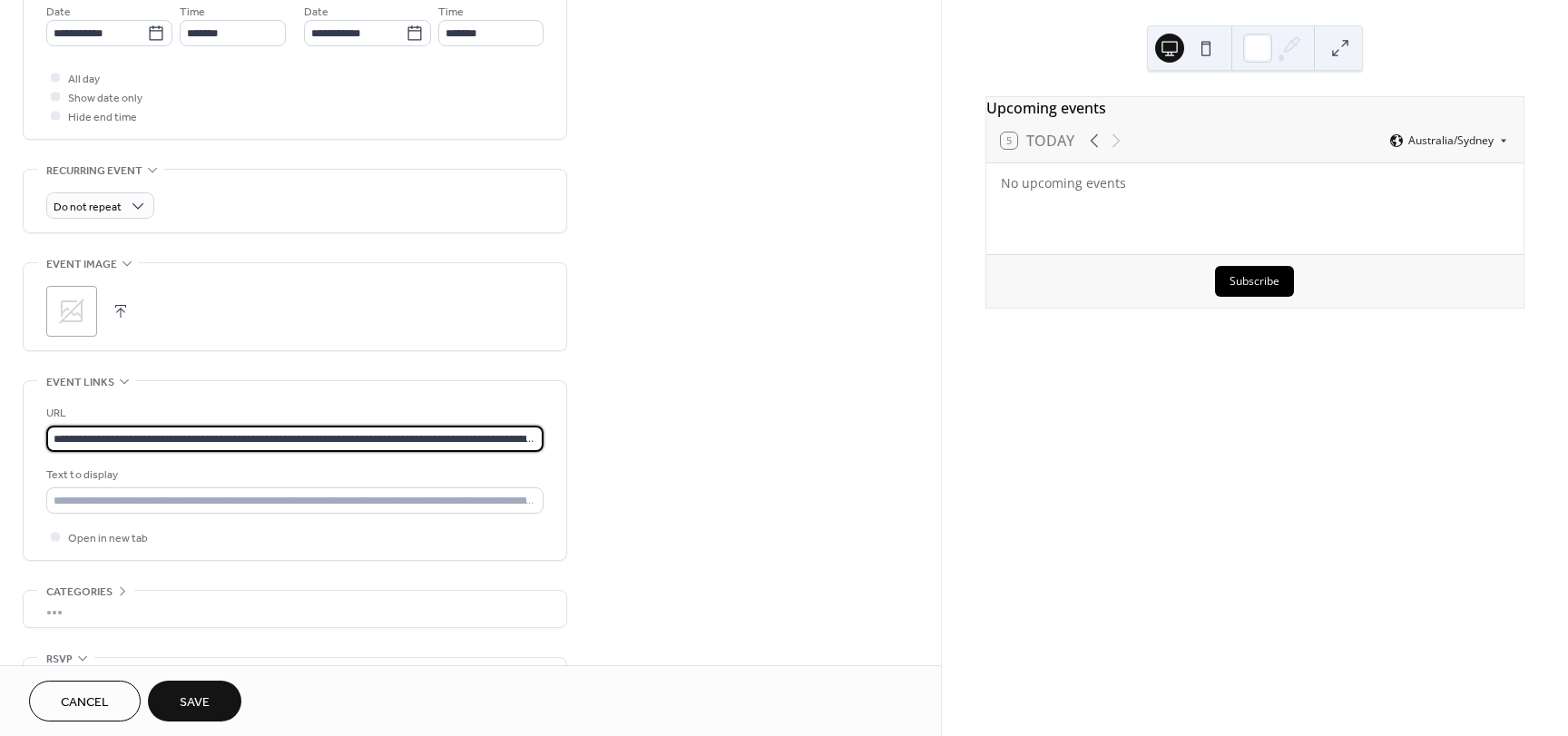 click on "**********" at bounding box center (784, 368) 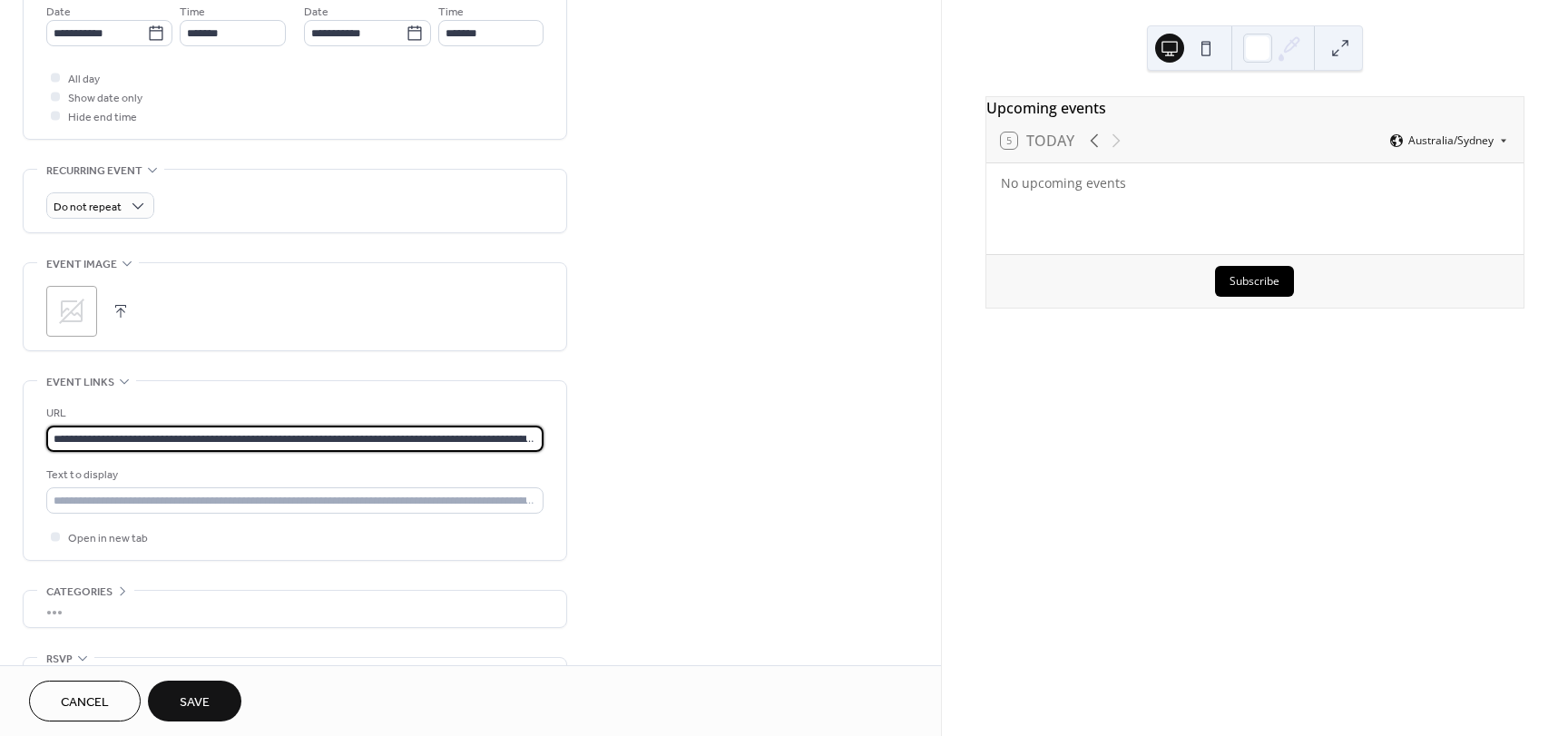scroll, scrollTop: 1, scrollLeft: 338, axis: both 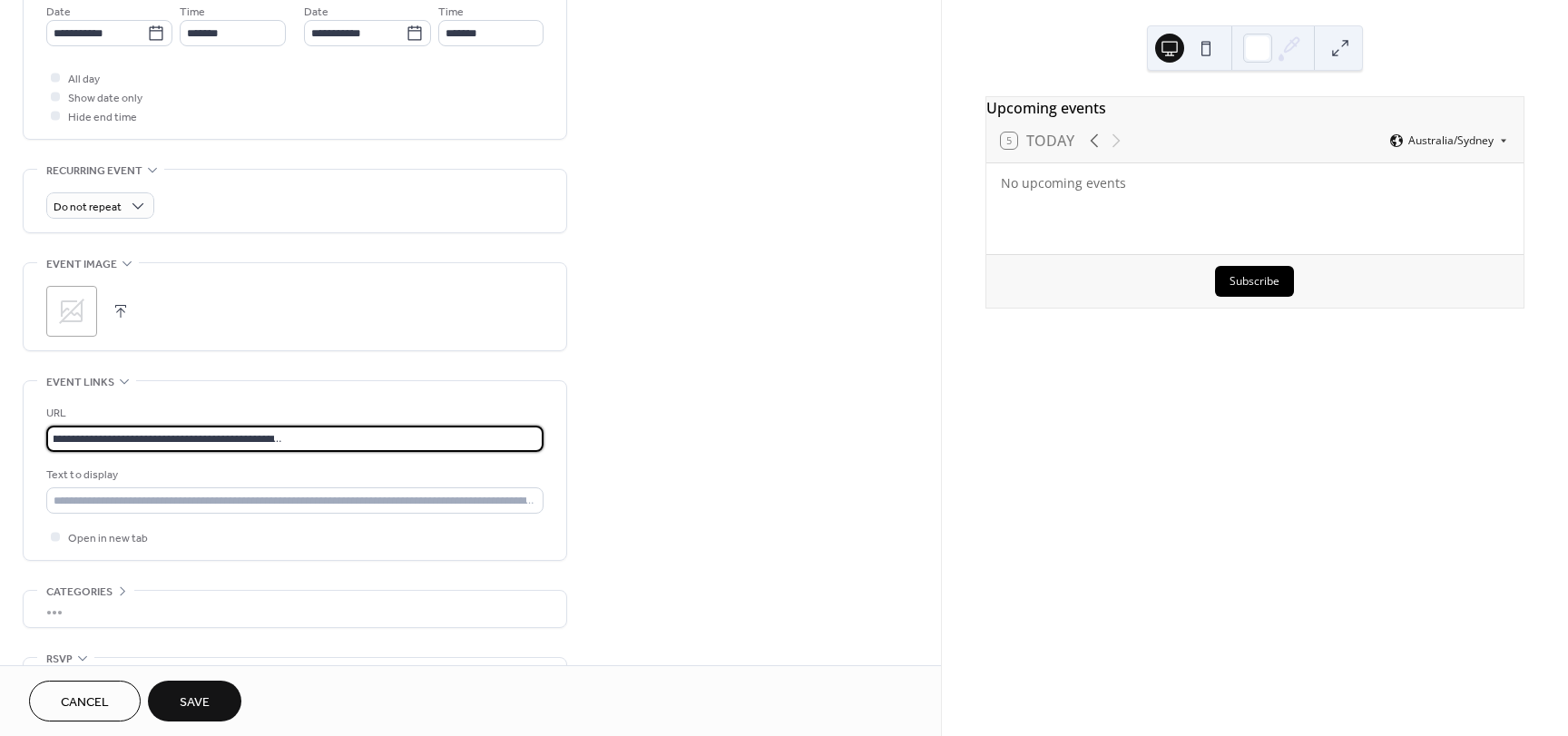 drag, startPoint x: 251, startPoint y: 437, endPoint x: 688, endPoint y: 447, distance: 437.1144 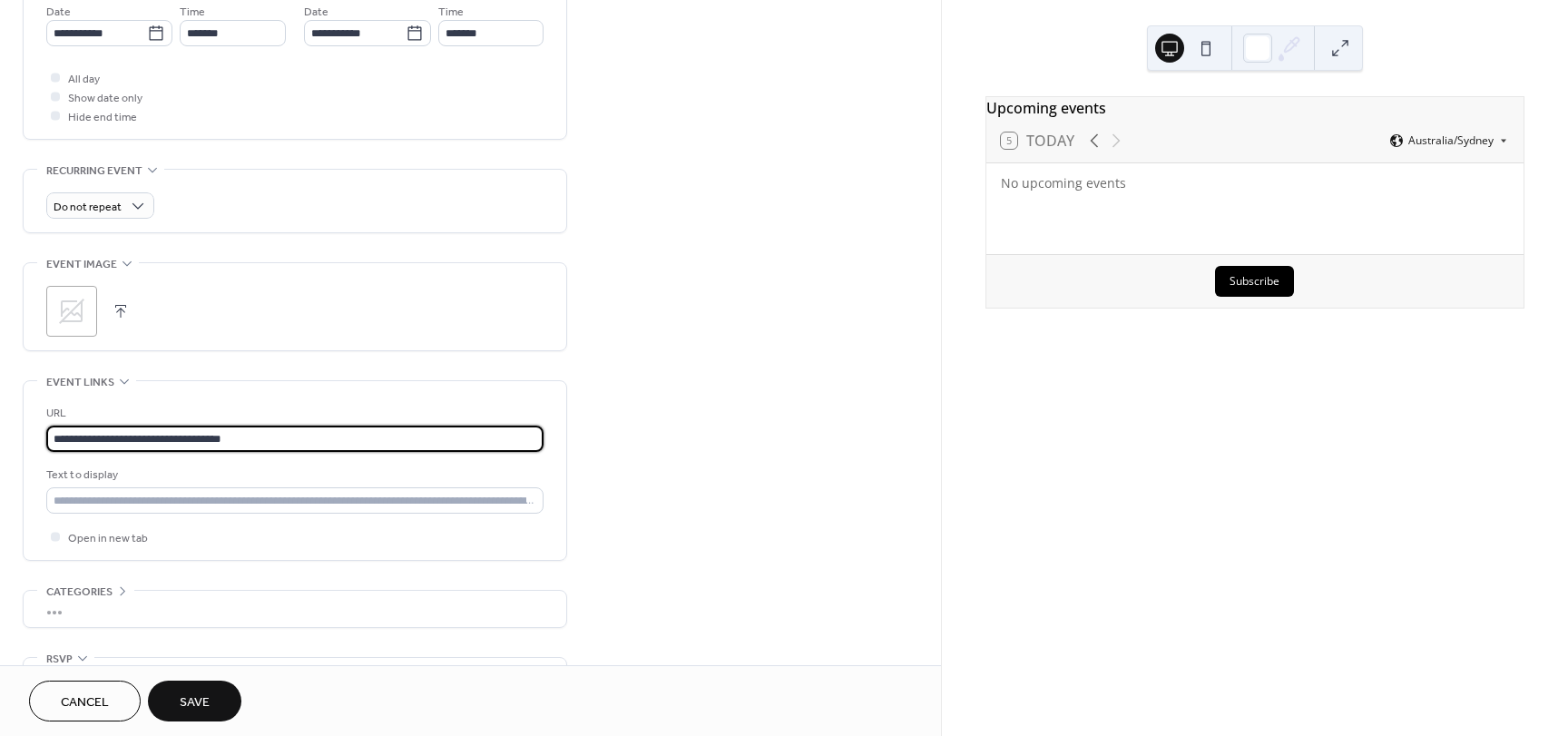 scroll, scrollTop: 1, scrollLeft: 0, axis: vertical 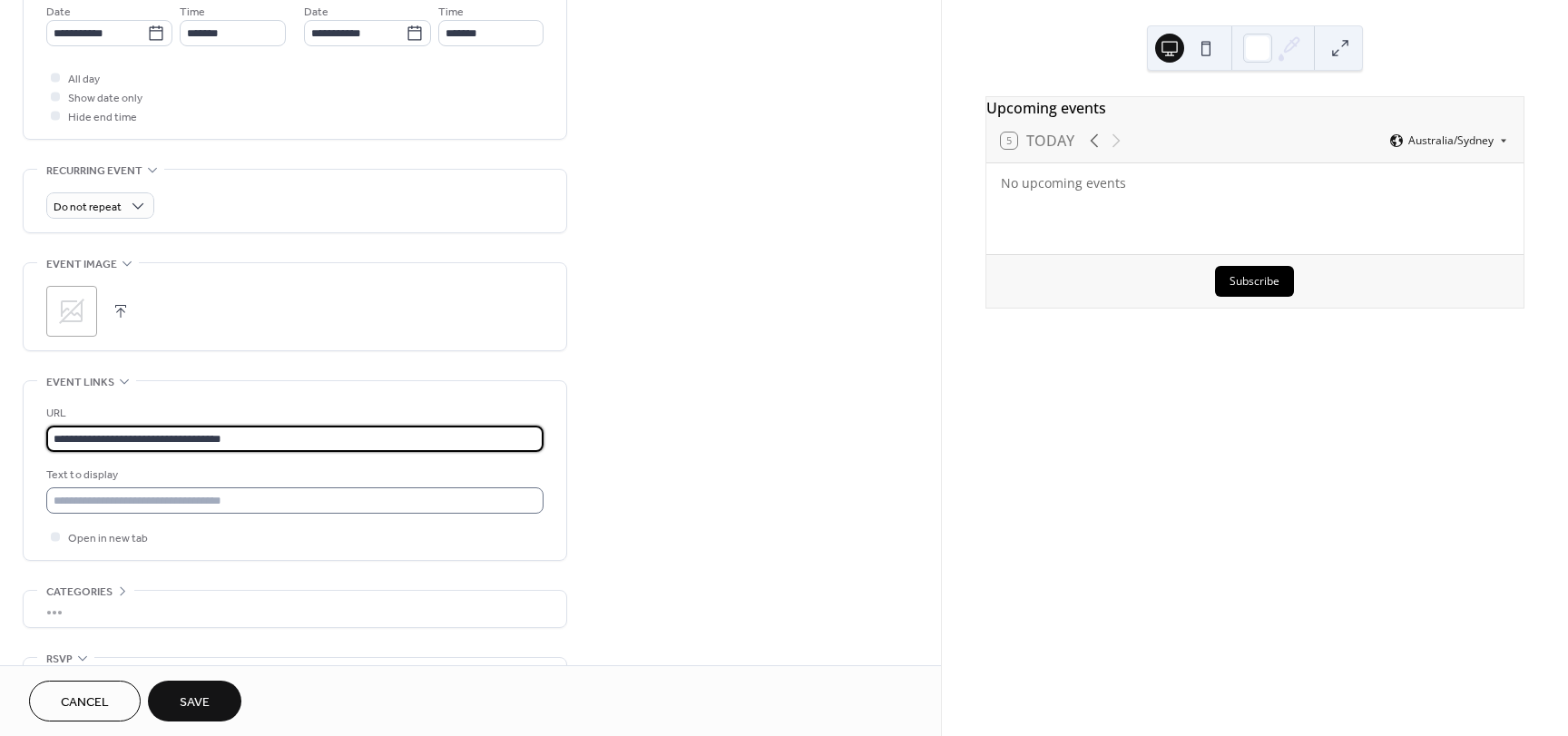 type on "**********" 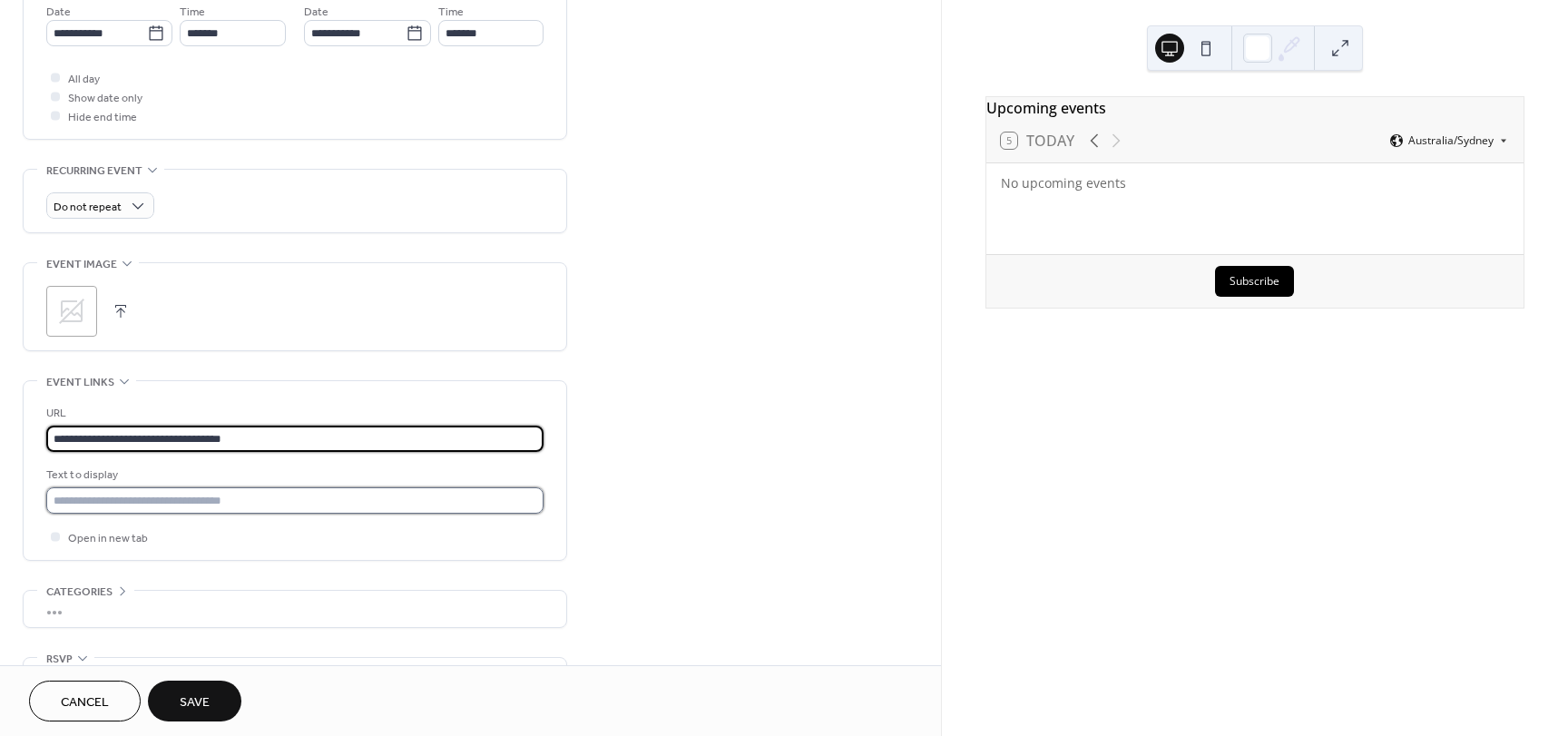 scroll, scrollTop: 0, scrollLeft: 0, axis: both 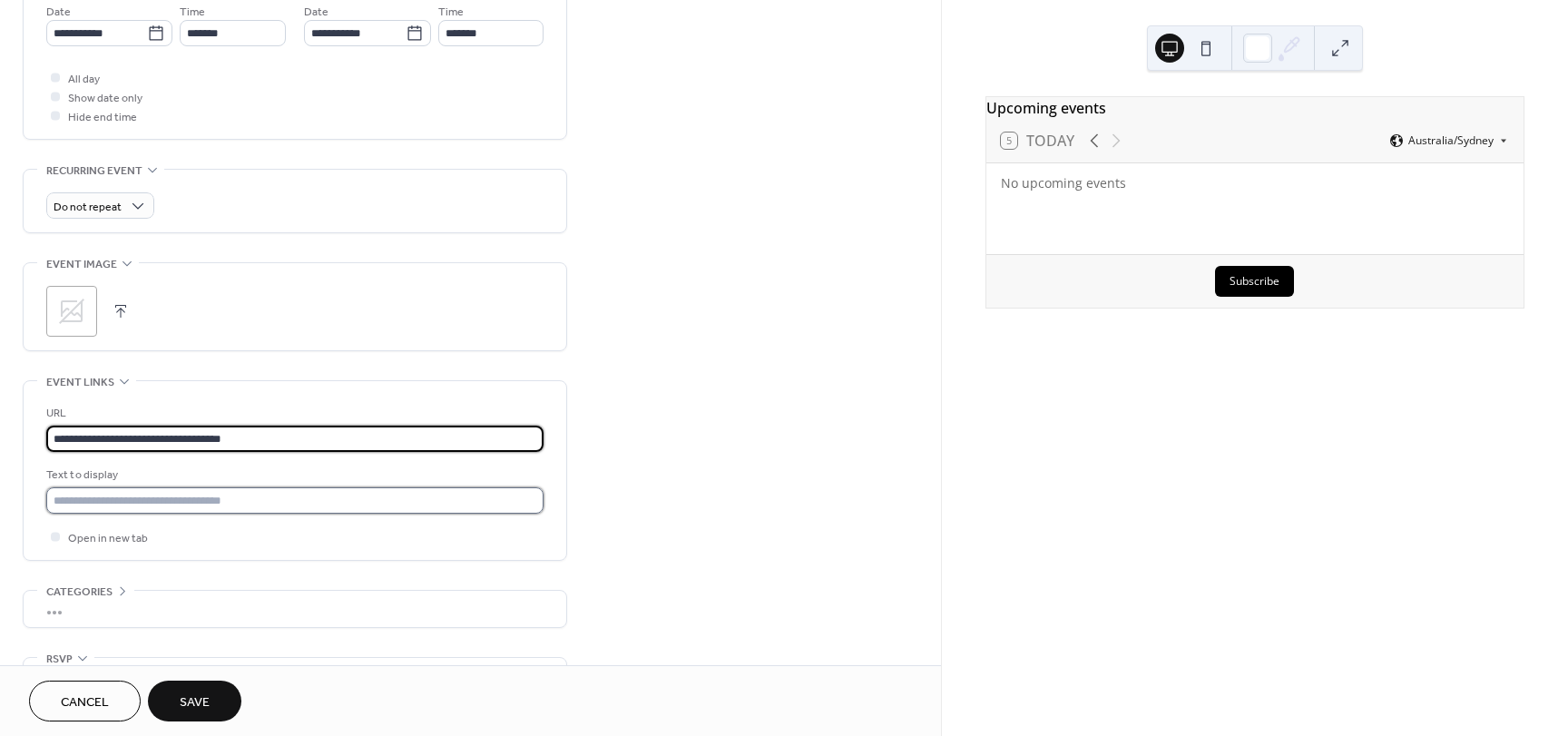 click at bounding box center [295, 500] 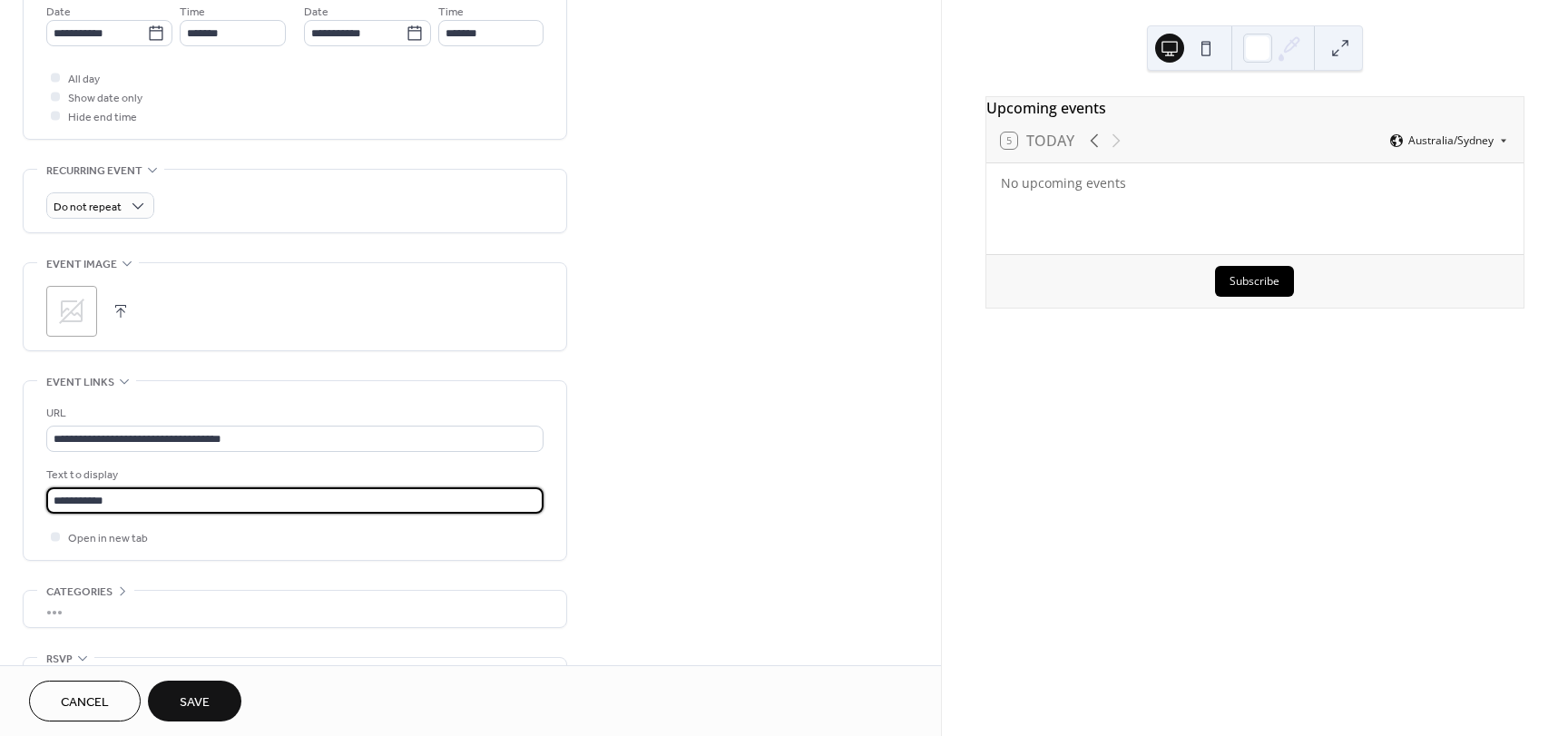click on "**********" at bounding box center [295, 500] 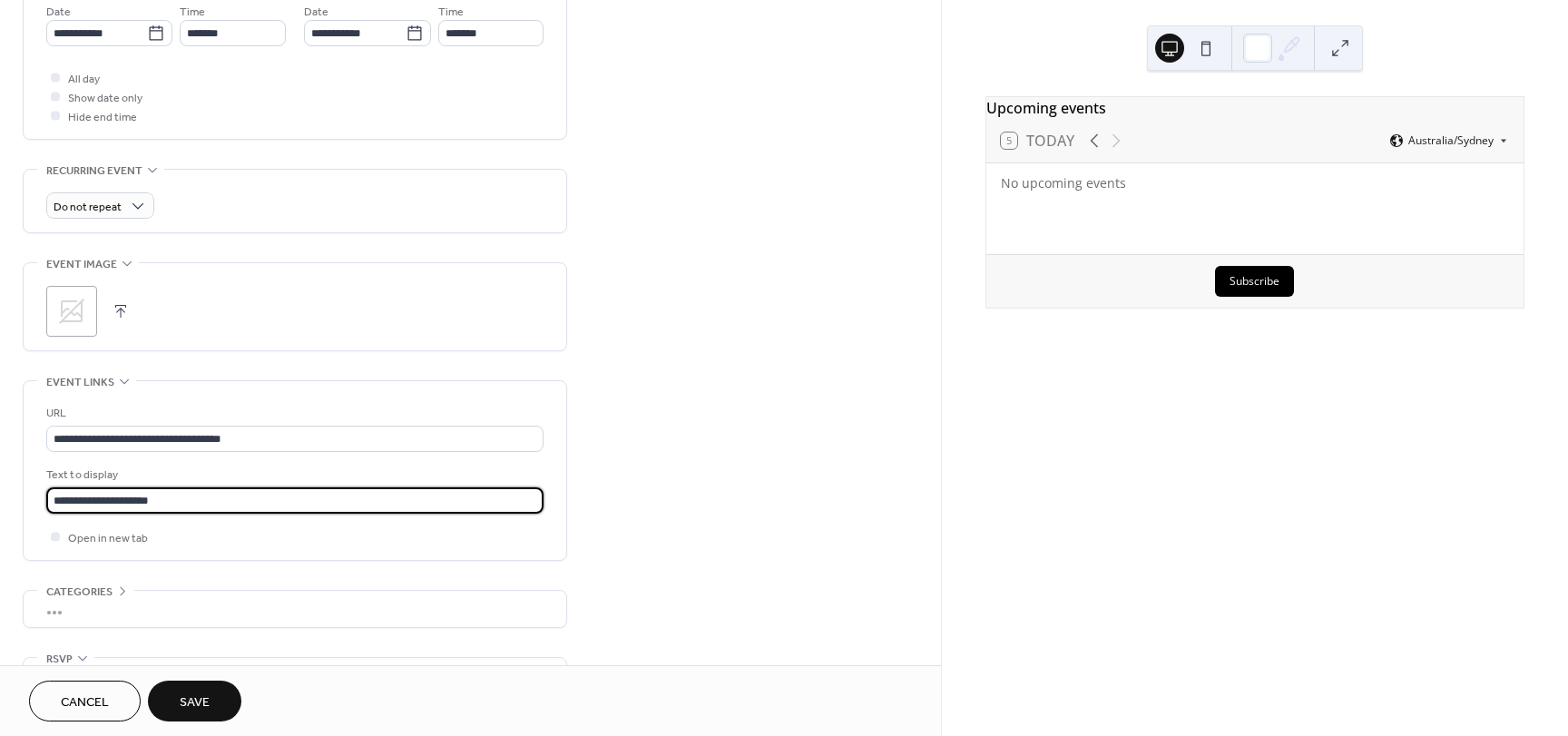 type on "**********" 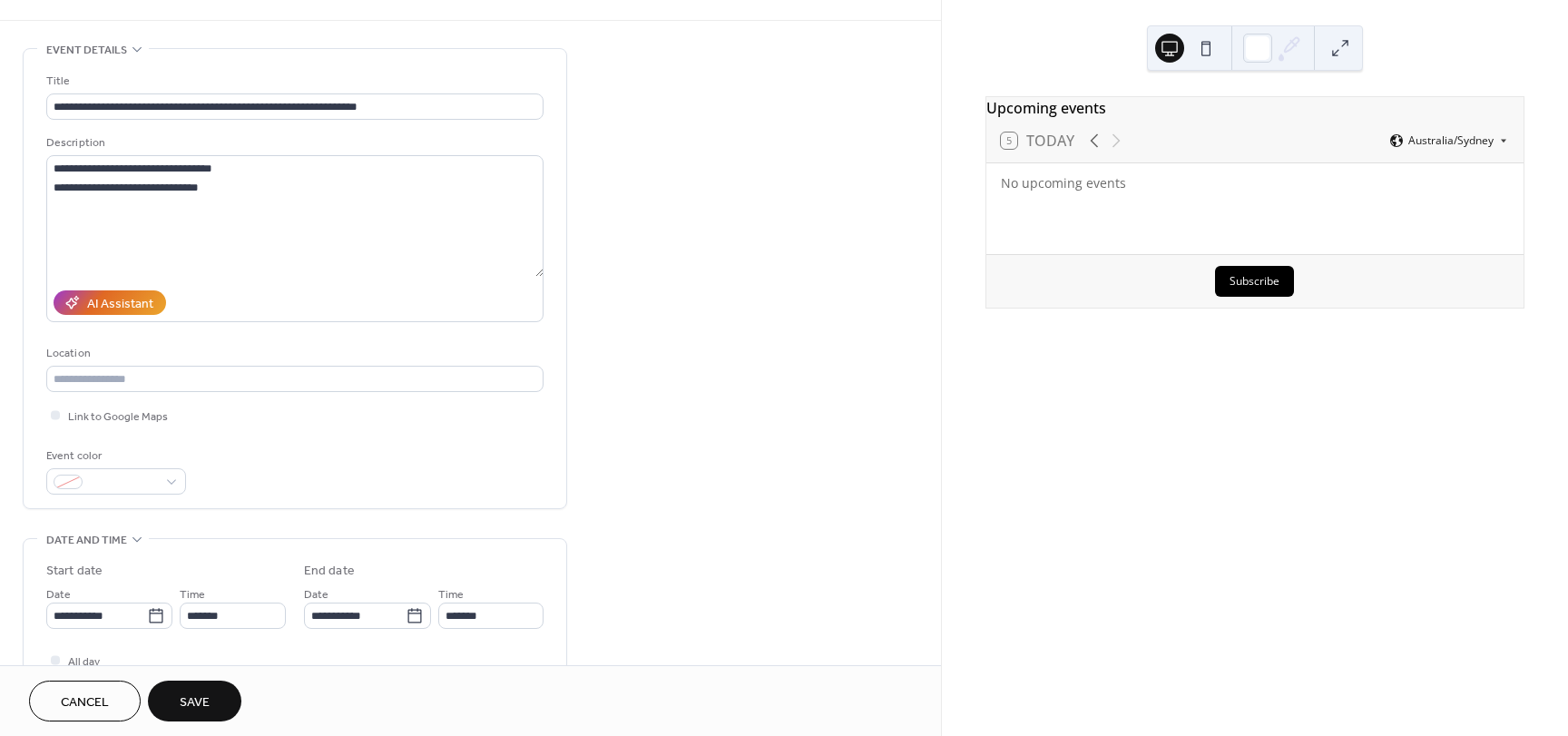 scroll, scrollTop: 0, scrollLeft: 0, axis: both 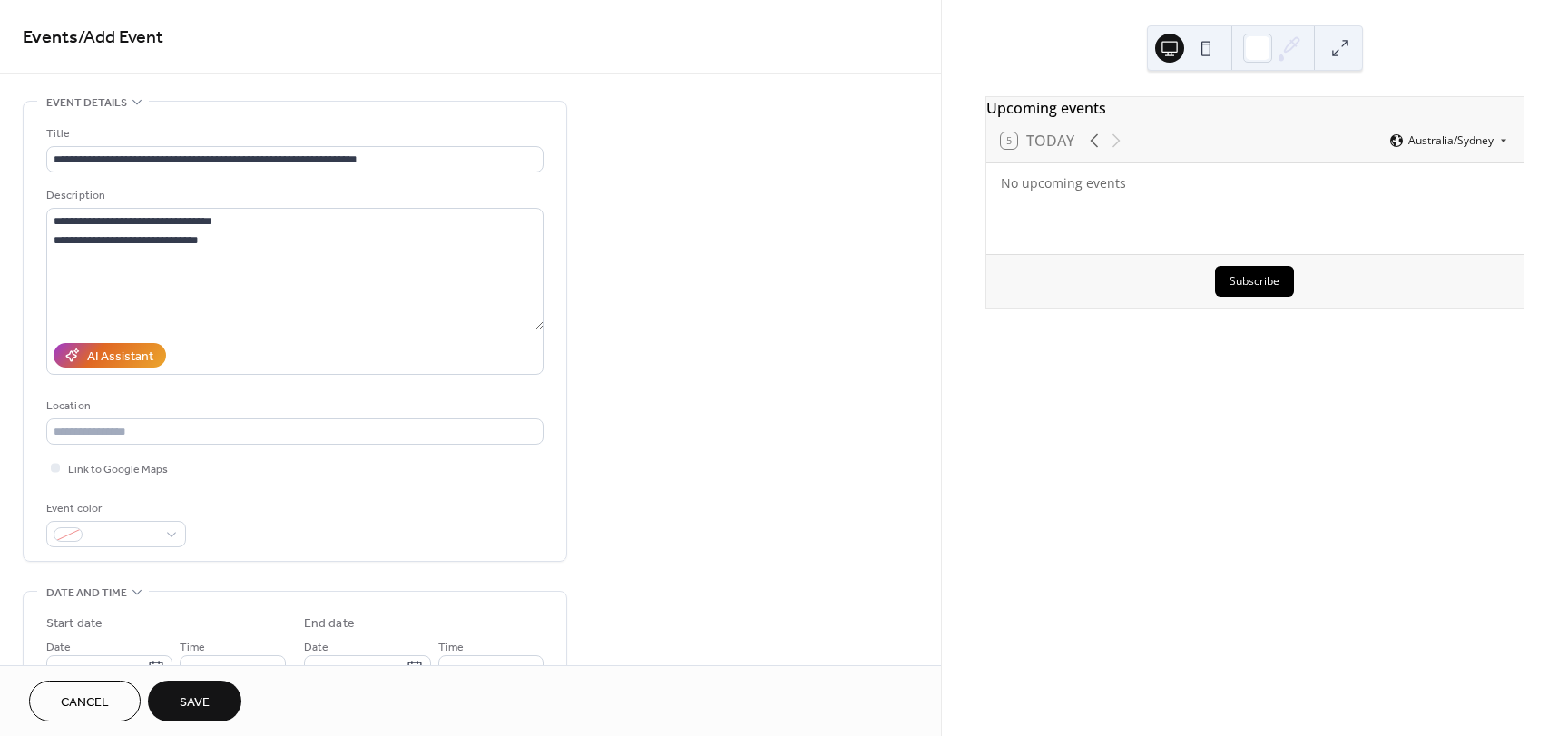 click on "Save" at bounding box center (194, 701) 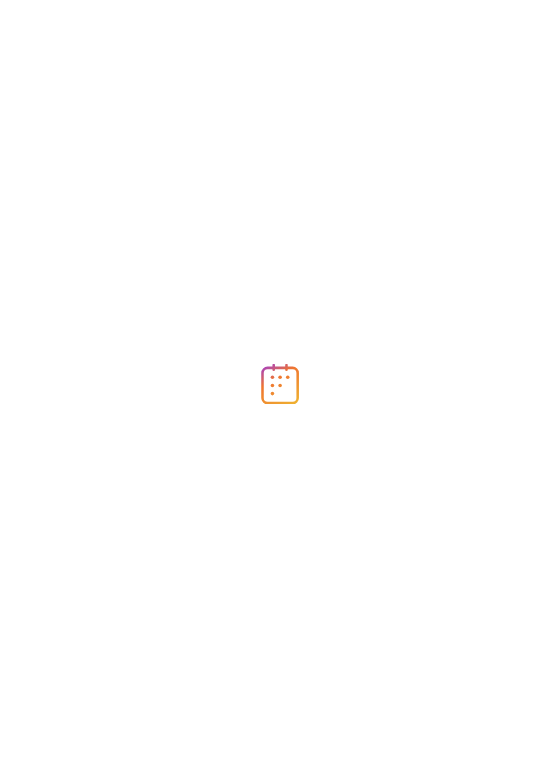 scroll, scrollTop: 0, scrollLeft: 0, axis: both 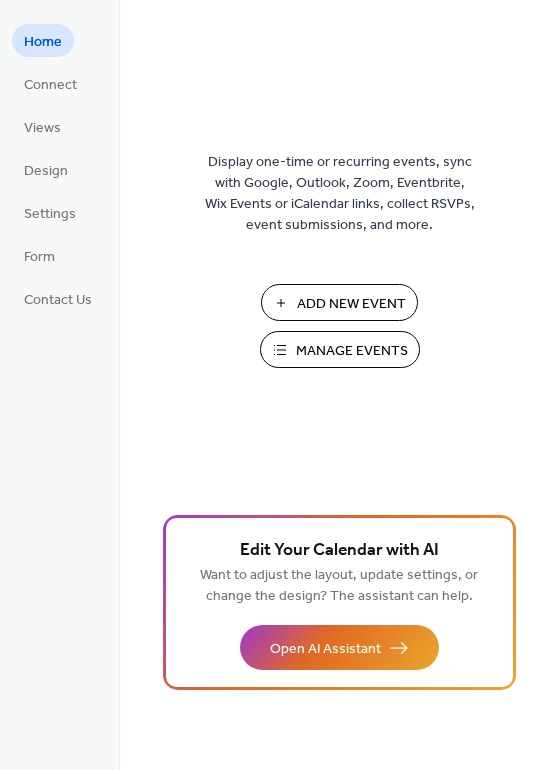 click on "Manage Events" at bounding box center (352, 351) 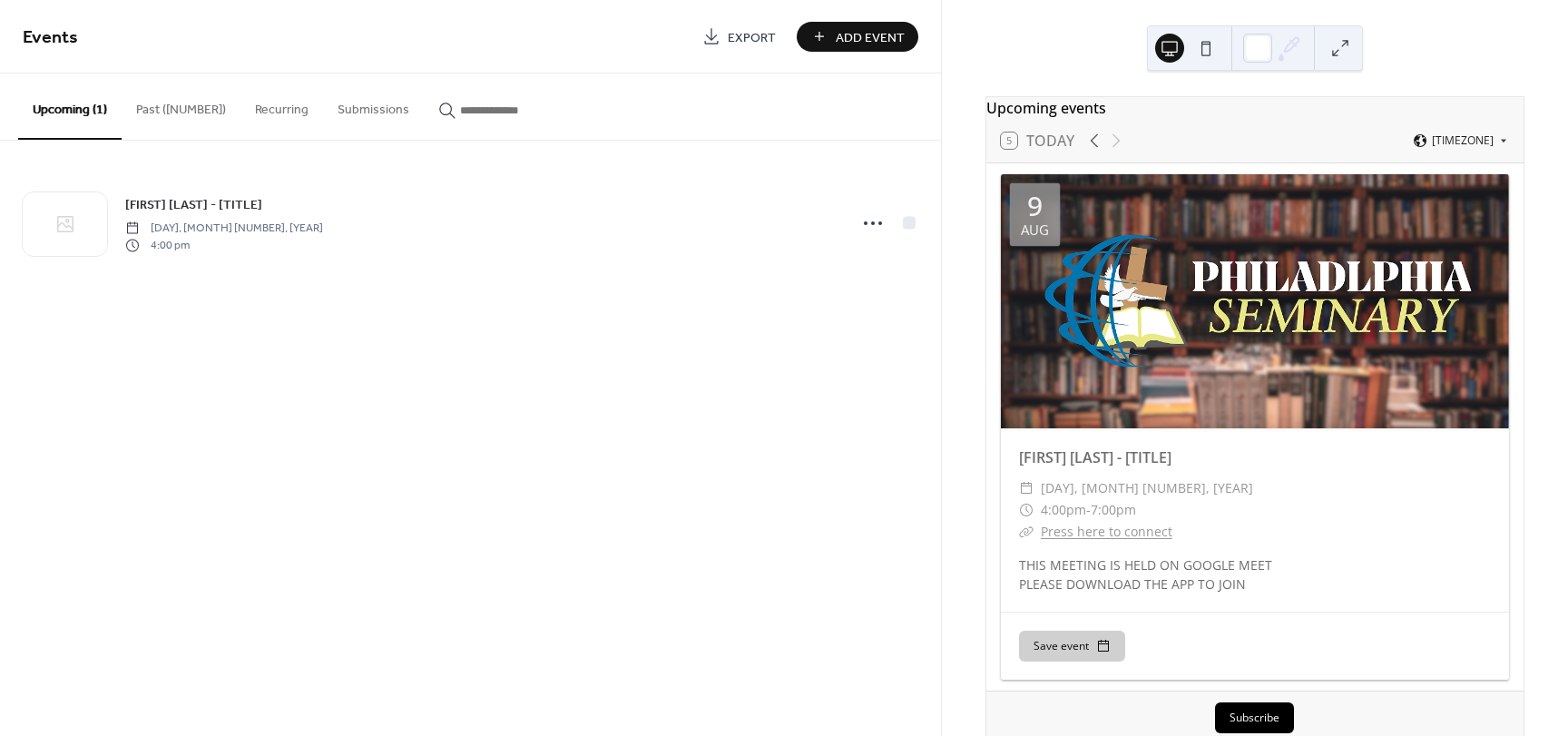 scroll, scrollTop: 0, scrollLeft: 0, axis: both 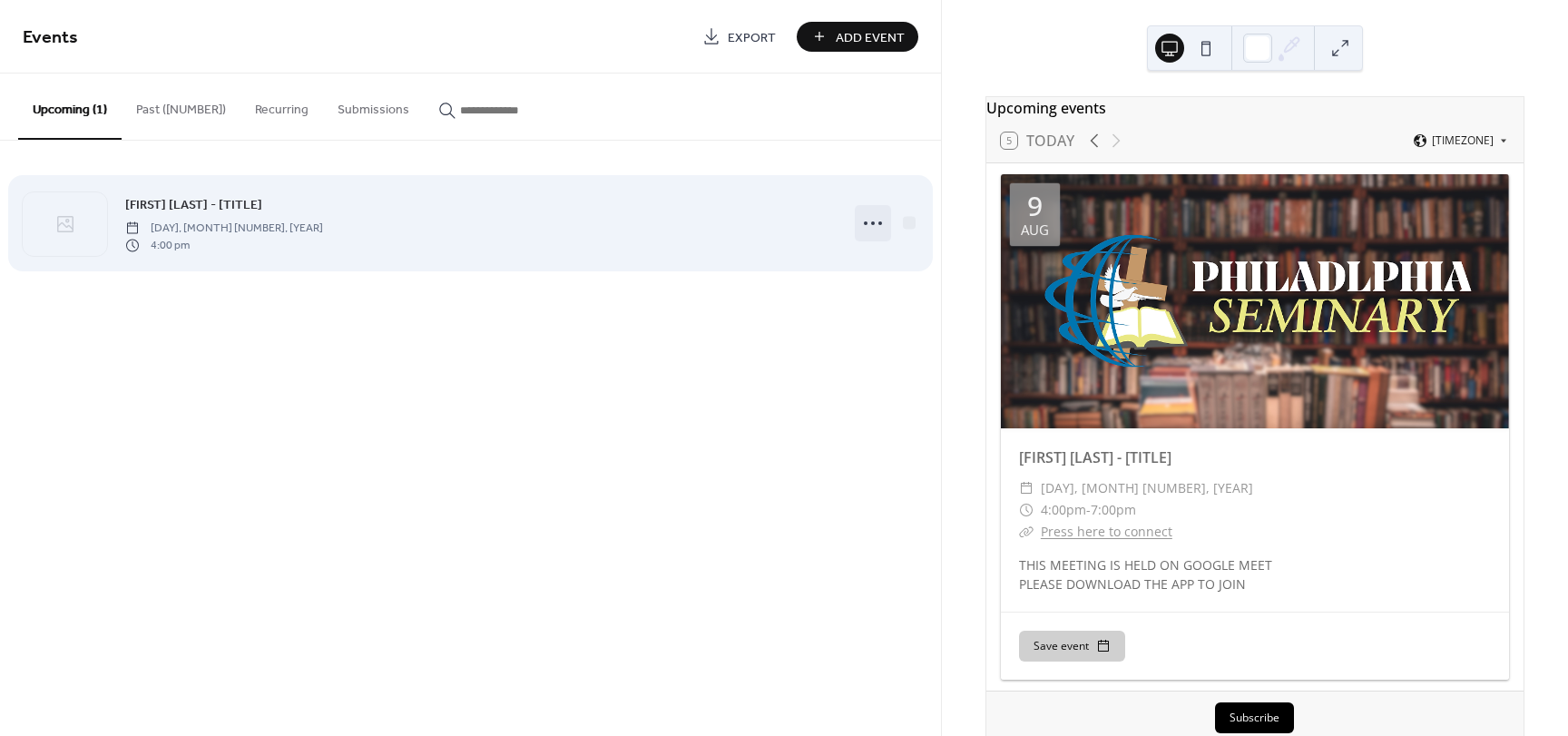 click 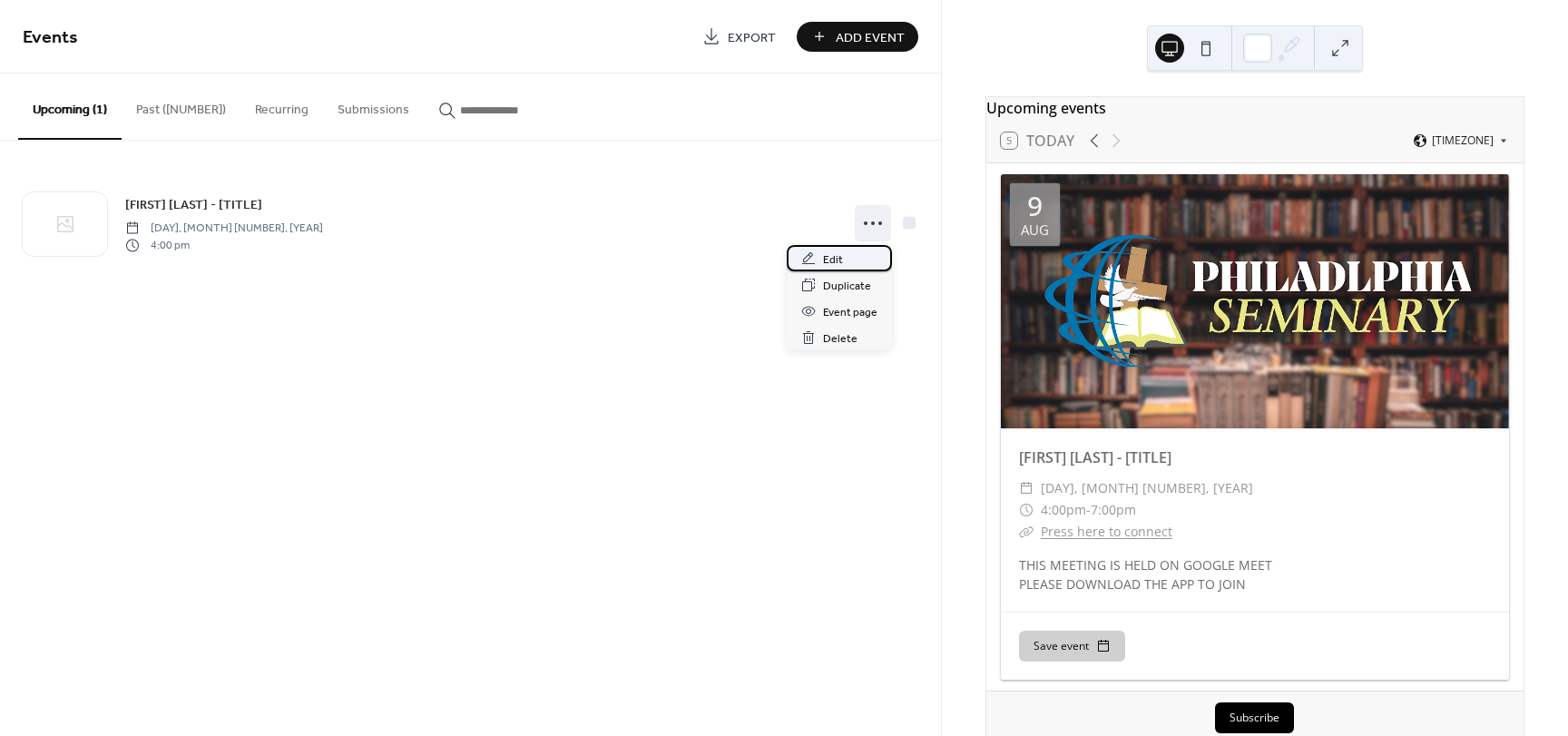 click on "Edit" at bounding box center (839, 258) 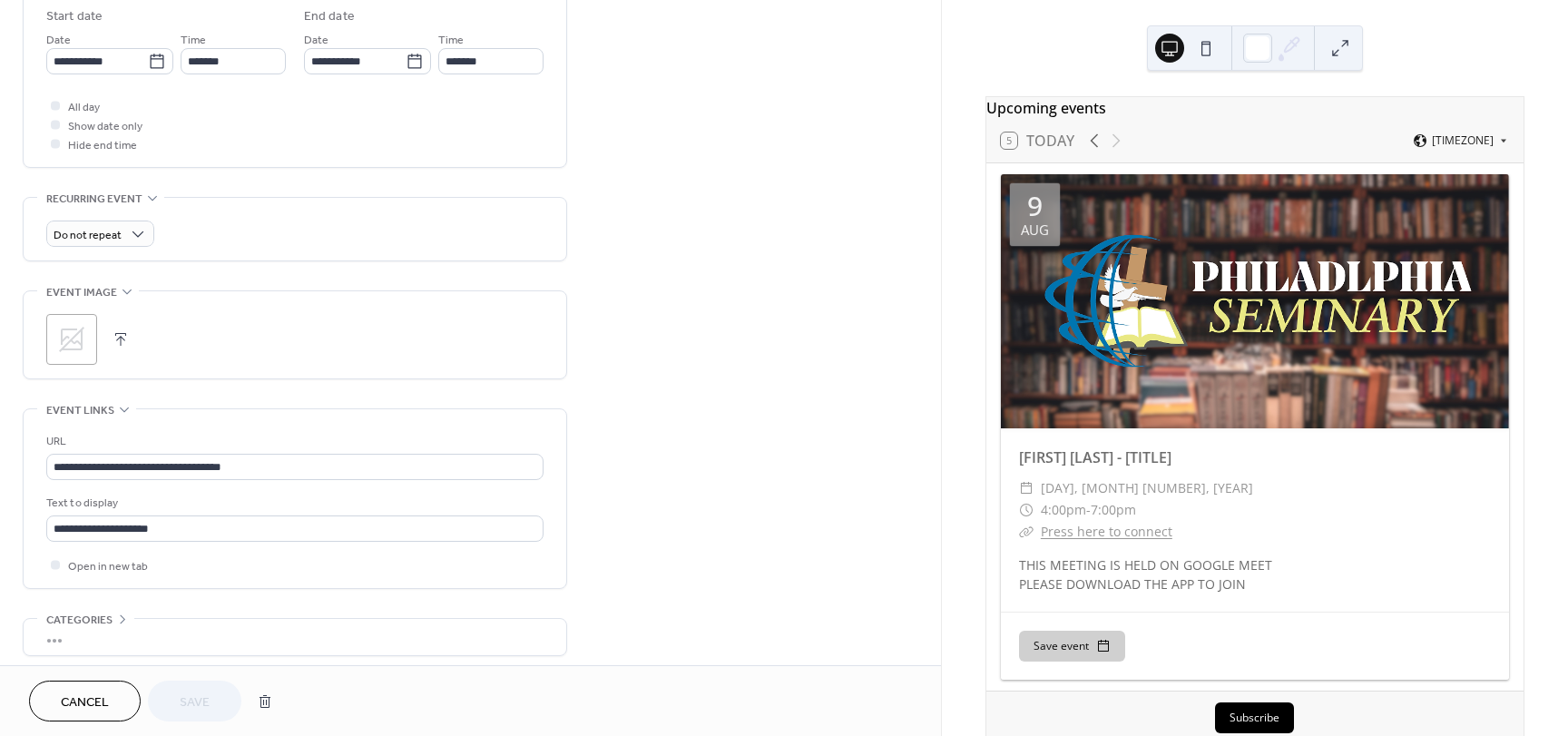 scroll, scrollTop: 635, scrollLeft: 0, axis: vertical 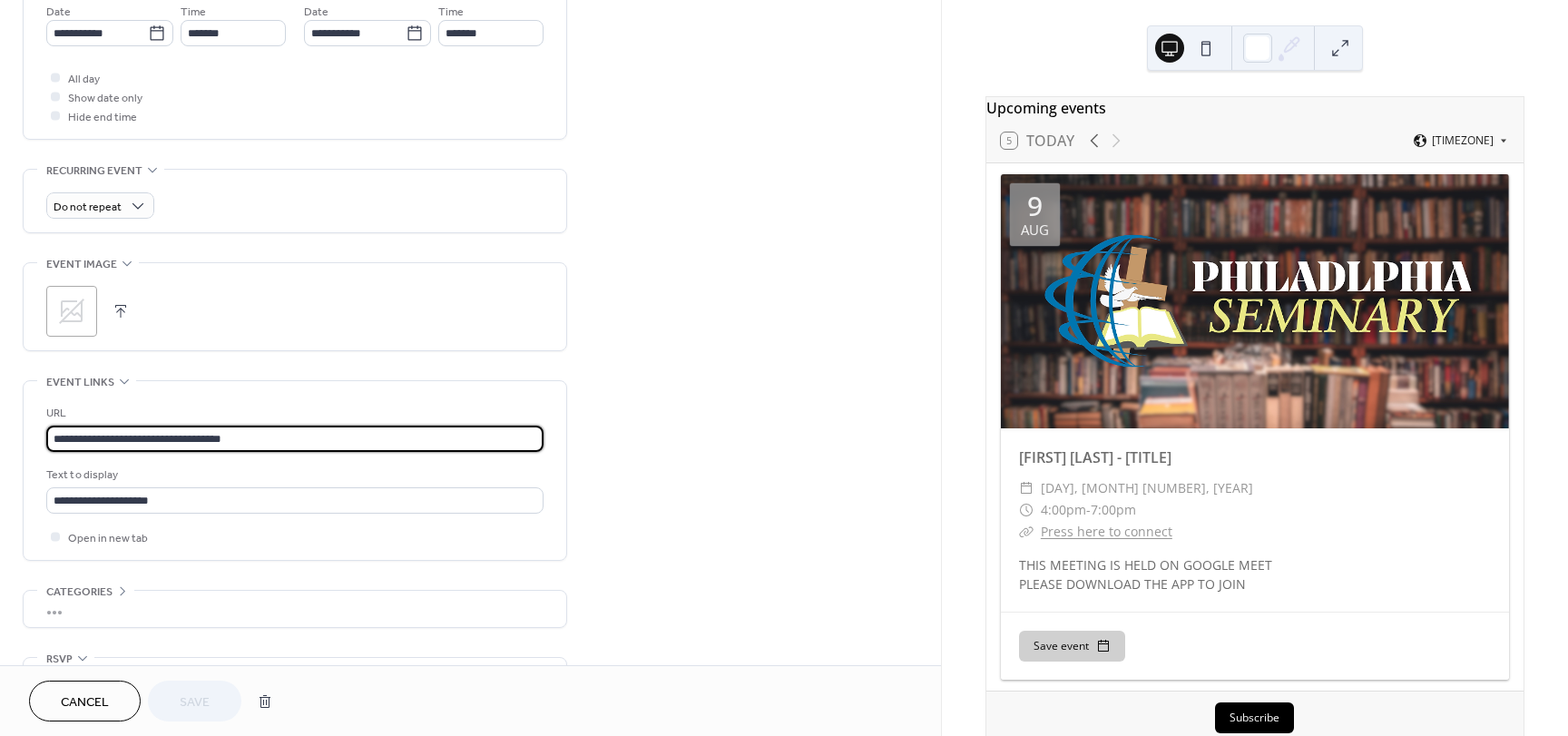 click on "**********" at bounding box center (295, 438) 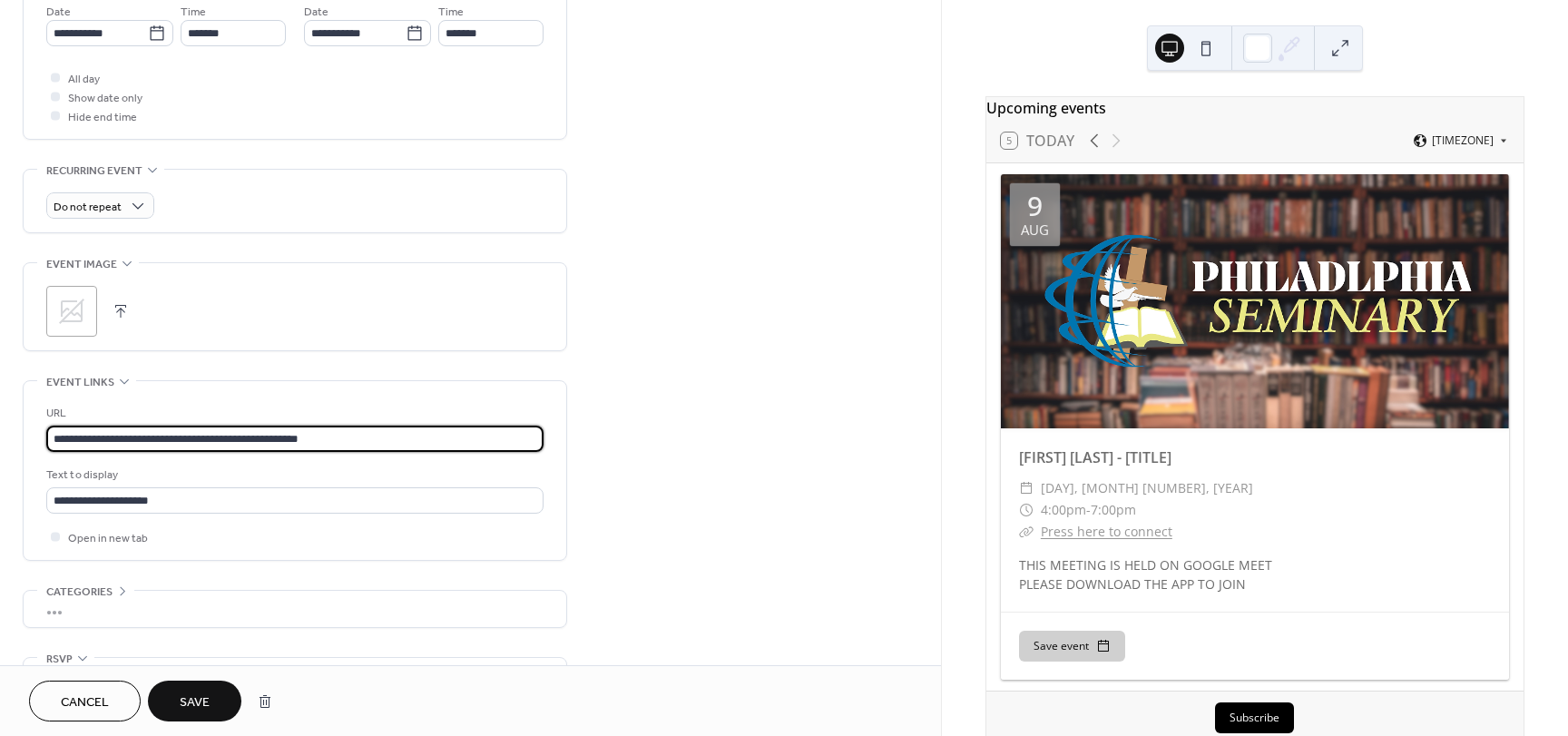 type on "**********" 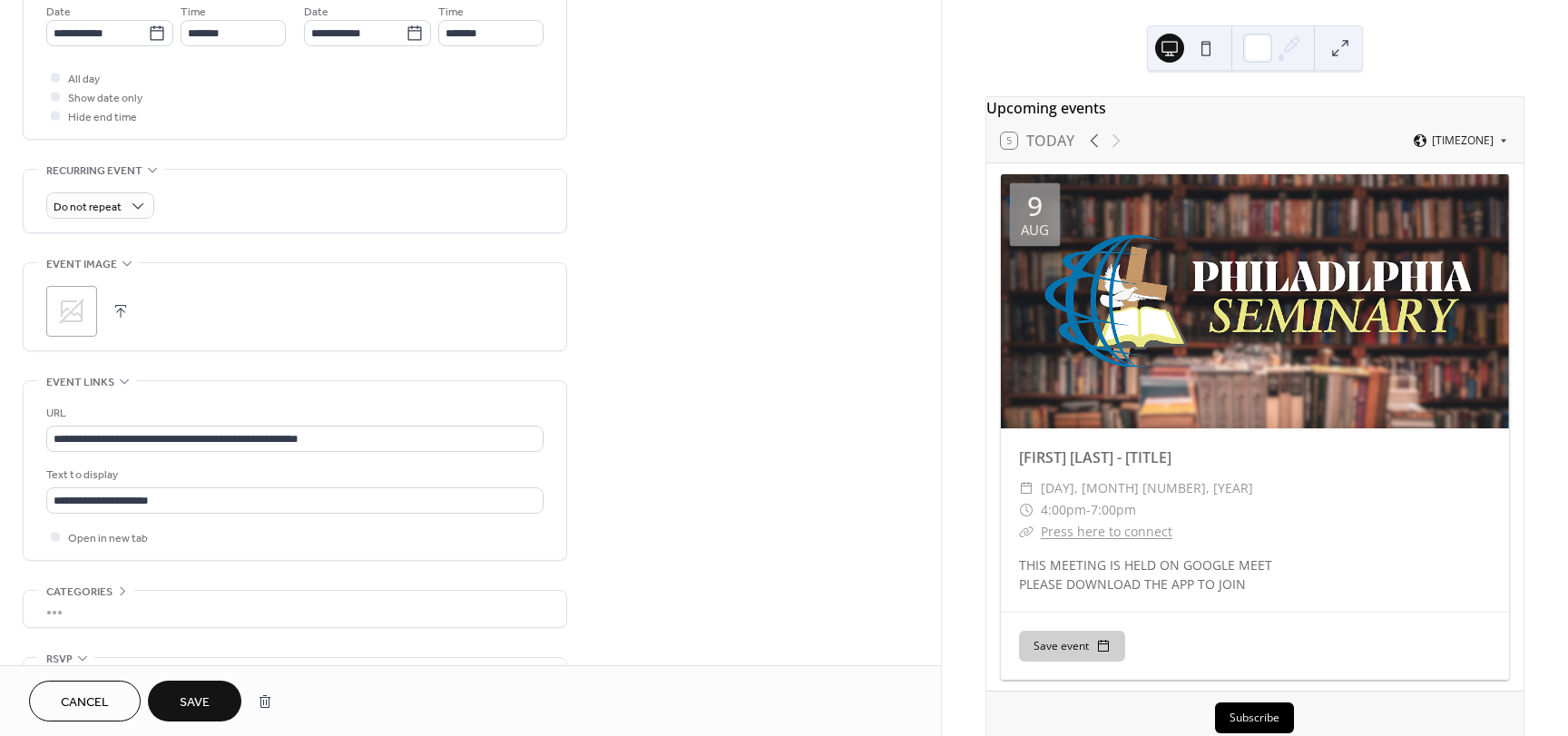click on "Save" at bounding box center (194, 702) 